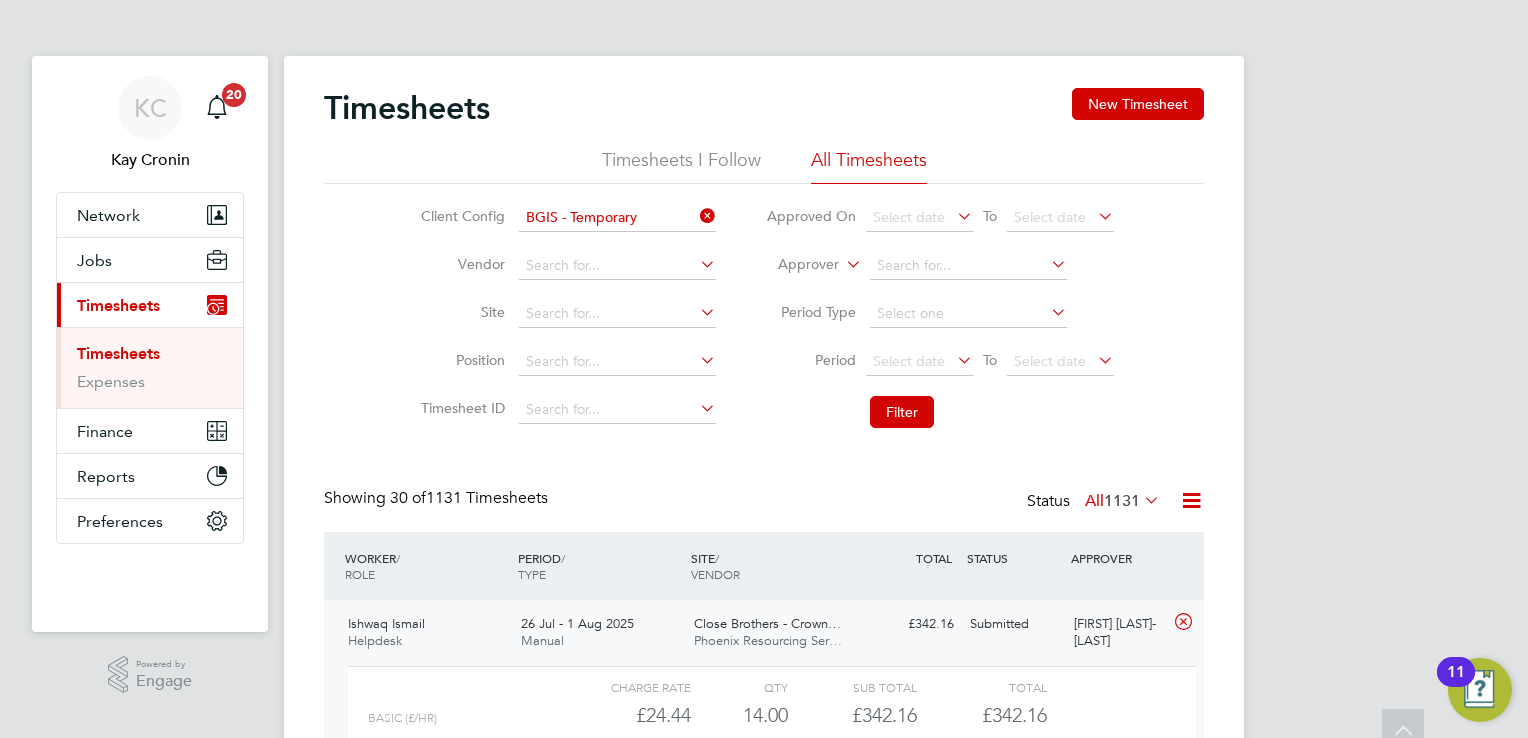 scroll, scrollTop: 0, scrollLeft: 0, axis: both 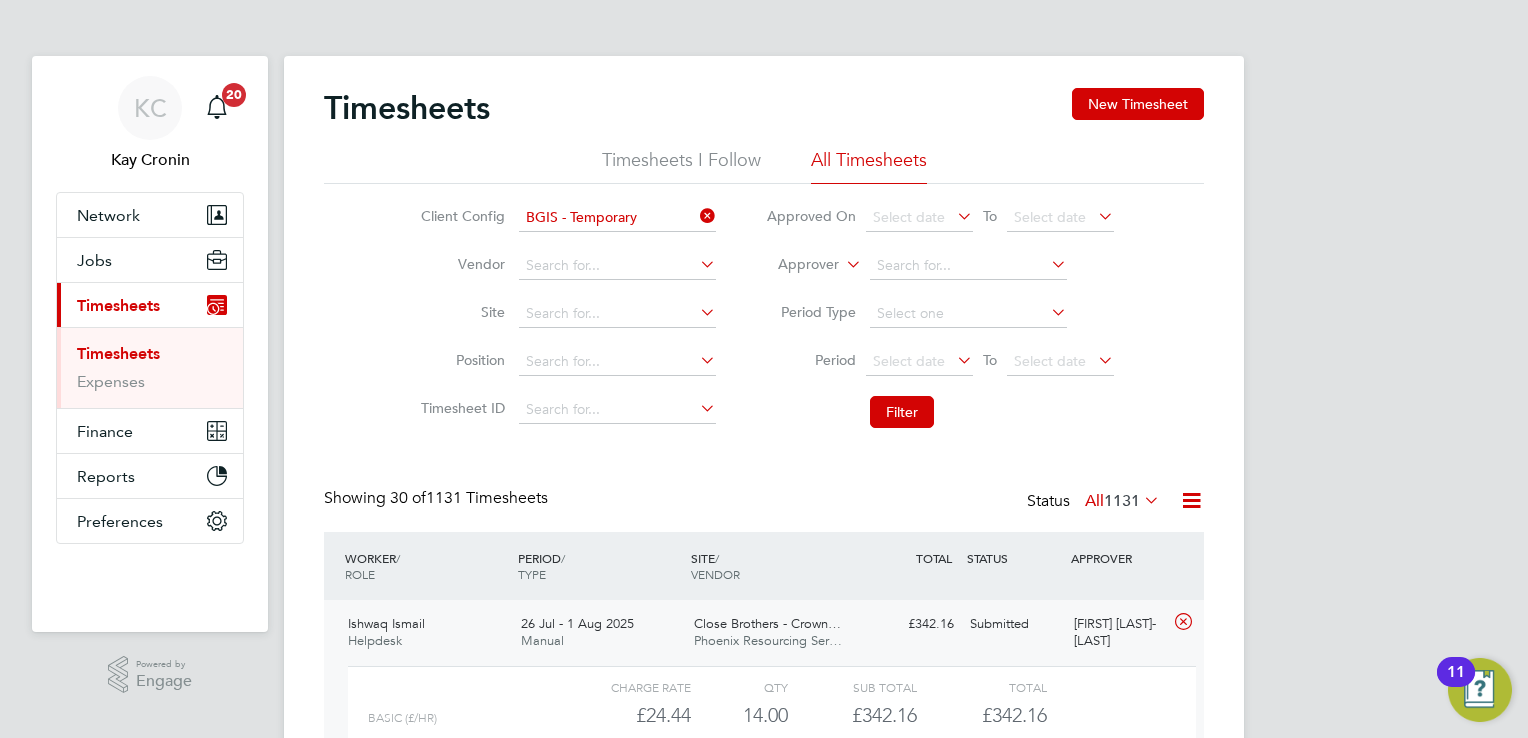 click on "Timesheets" at bounding box center (152, 358) 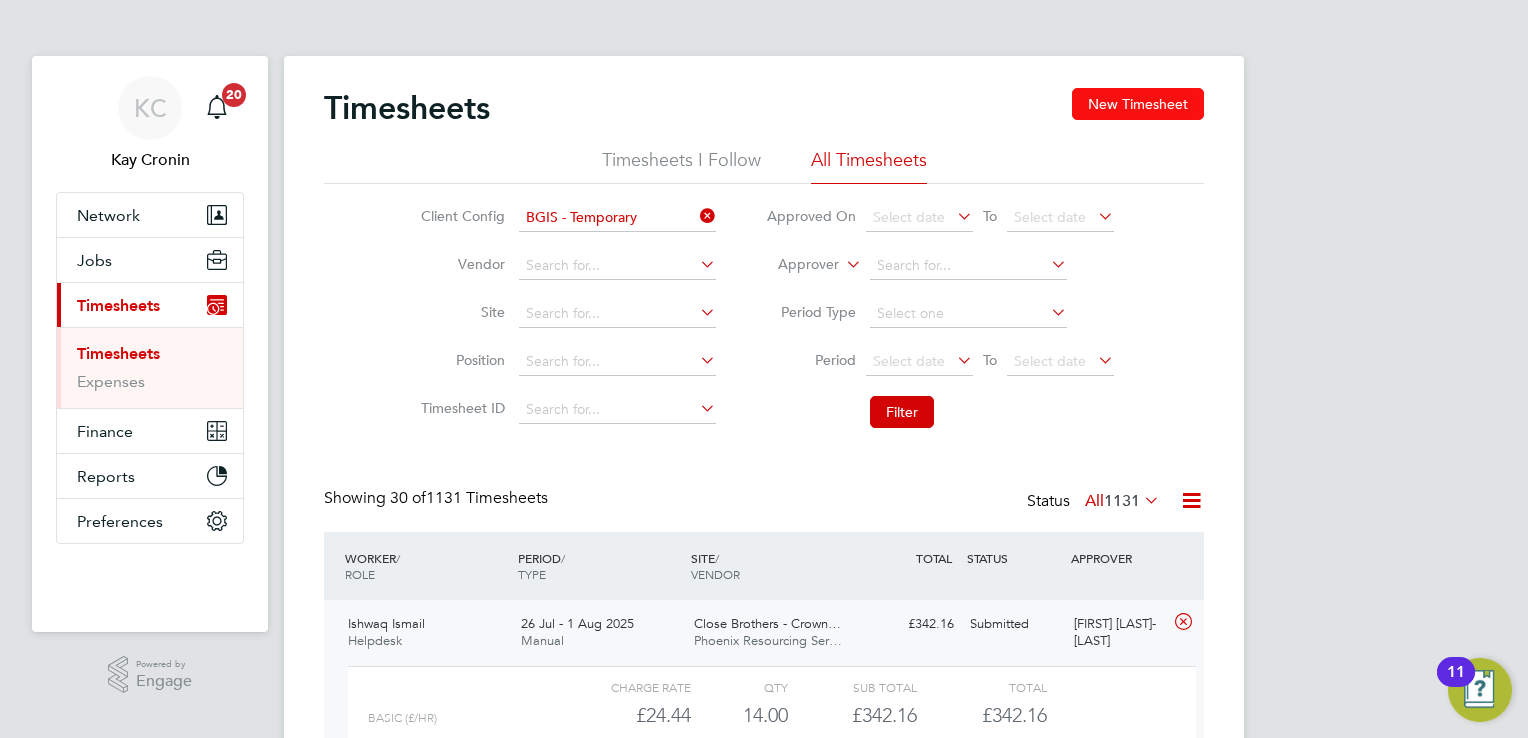 click on "New Timesheet" 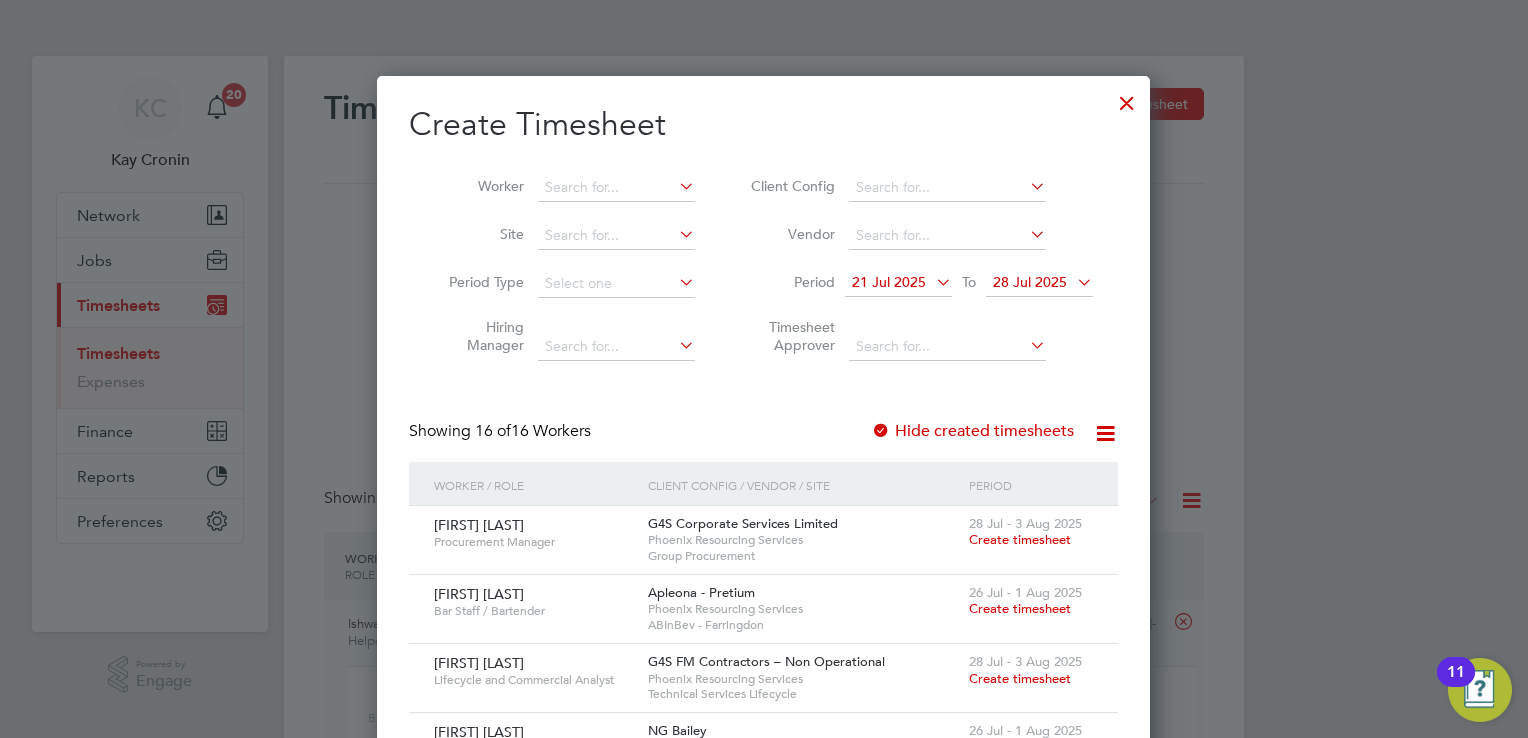 click on "28 Jul 2025" at bounding box center (1030, 282) 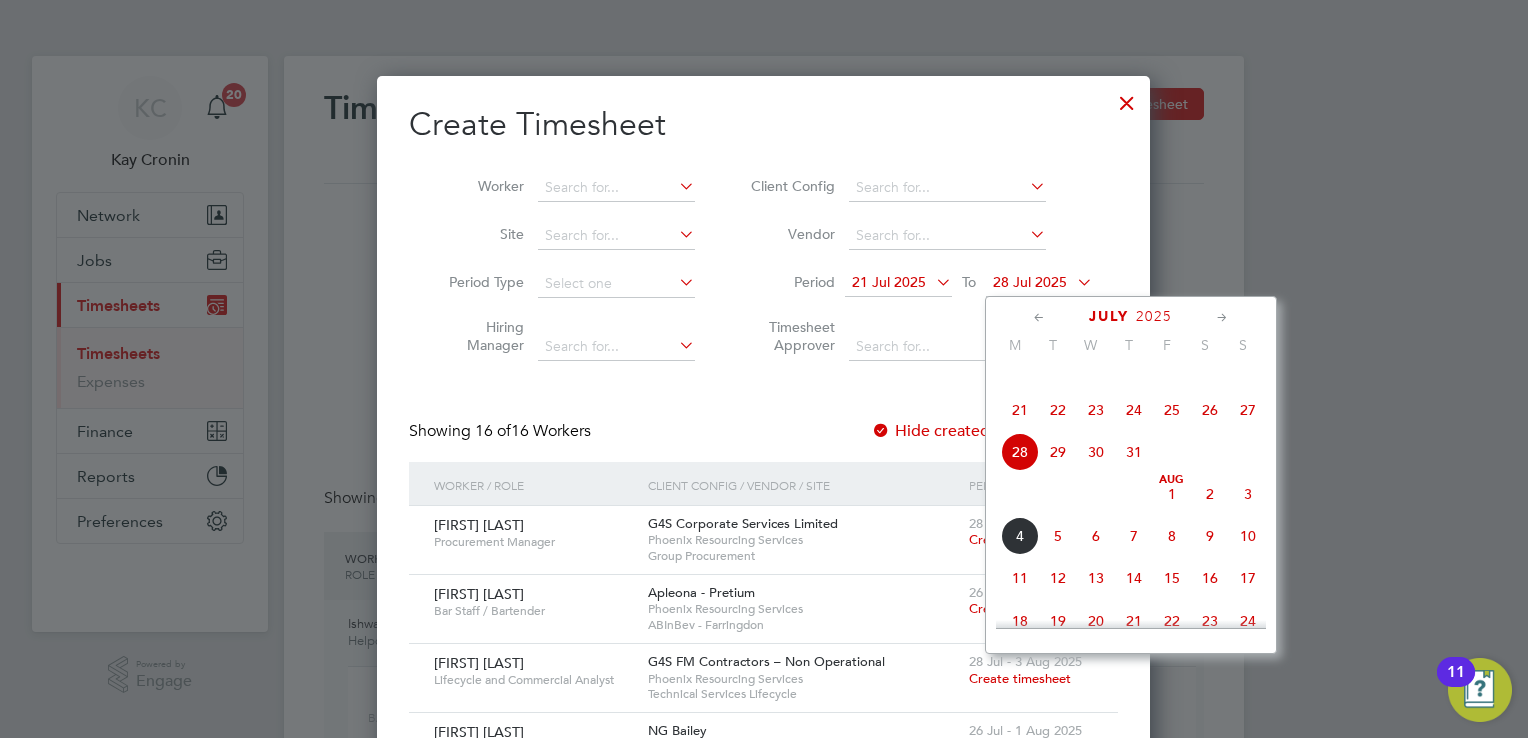 click on "2" 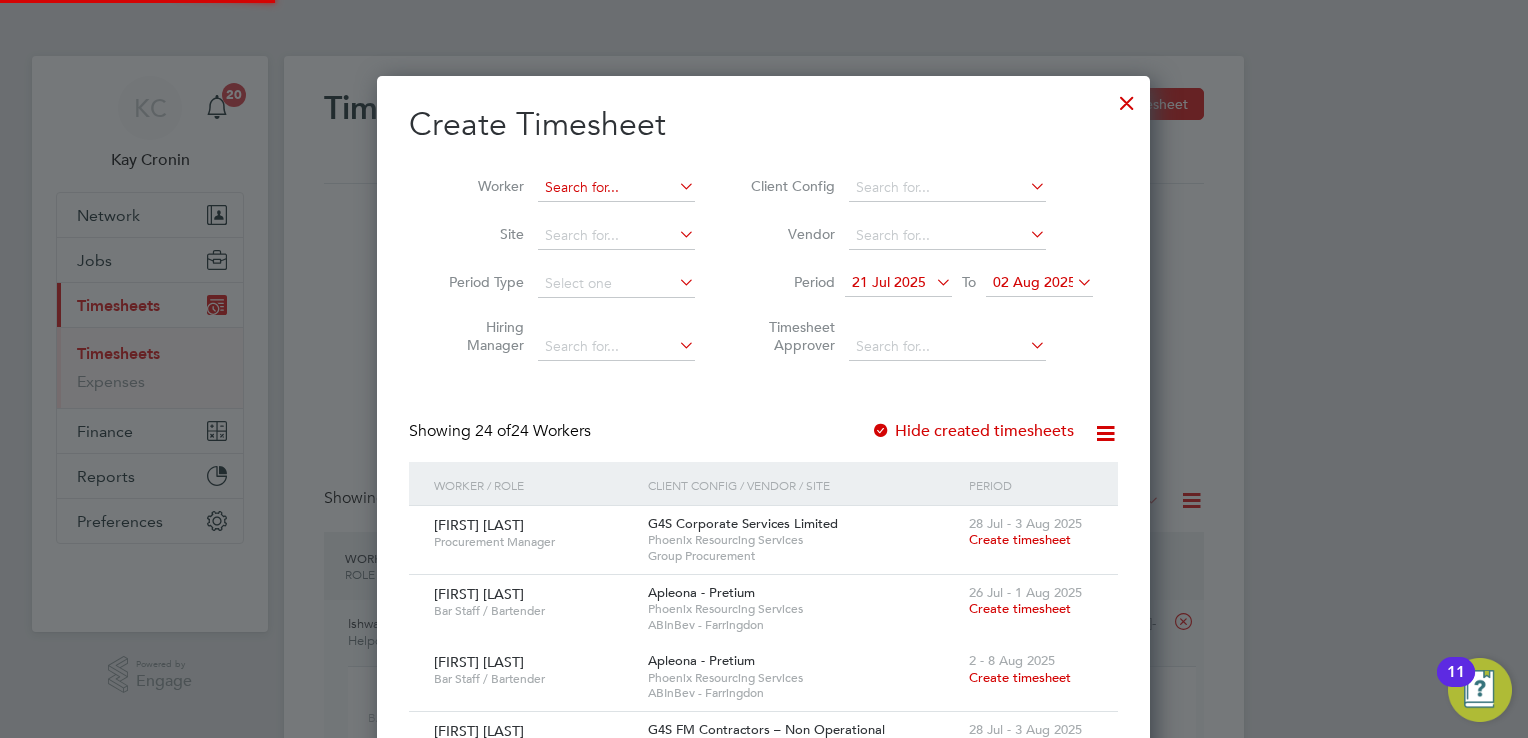 click at bounding box center [616, 188] 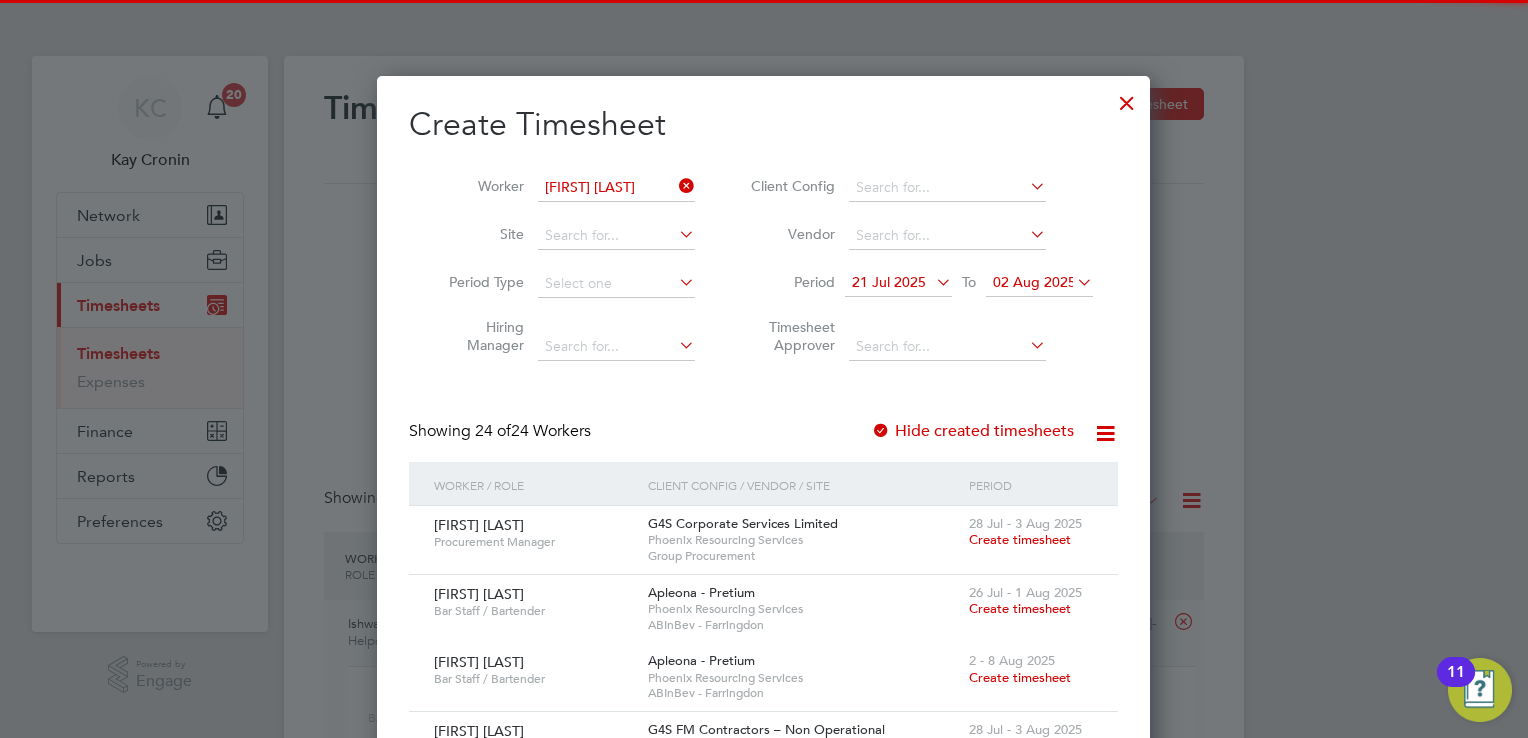 click on "[FIRST]   [LAST]" 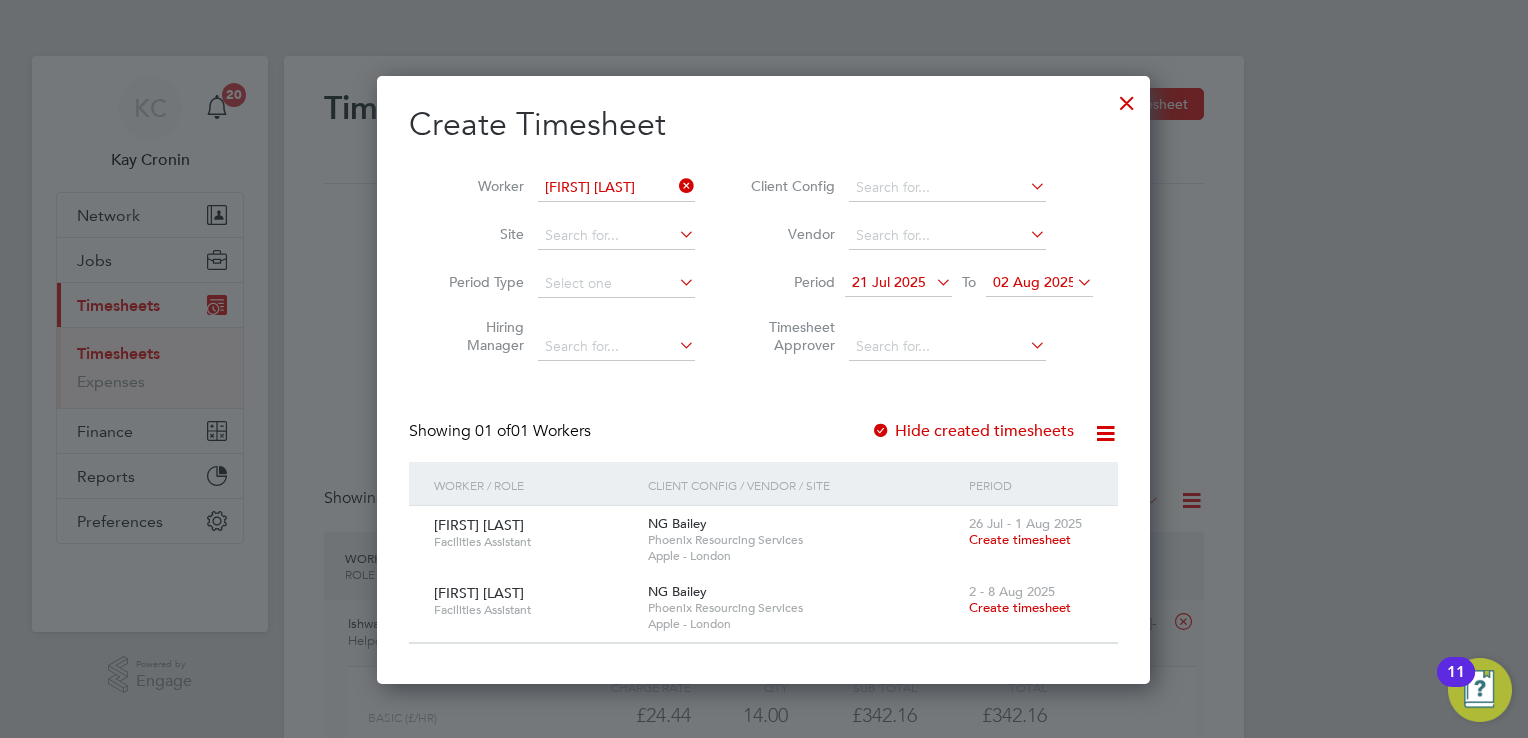 click on "Create timesheet" at bounding box center (1020, 539) 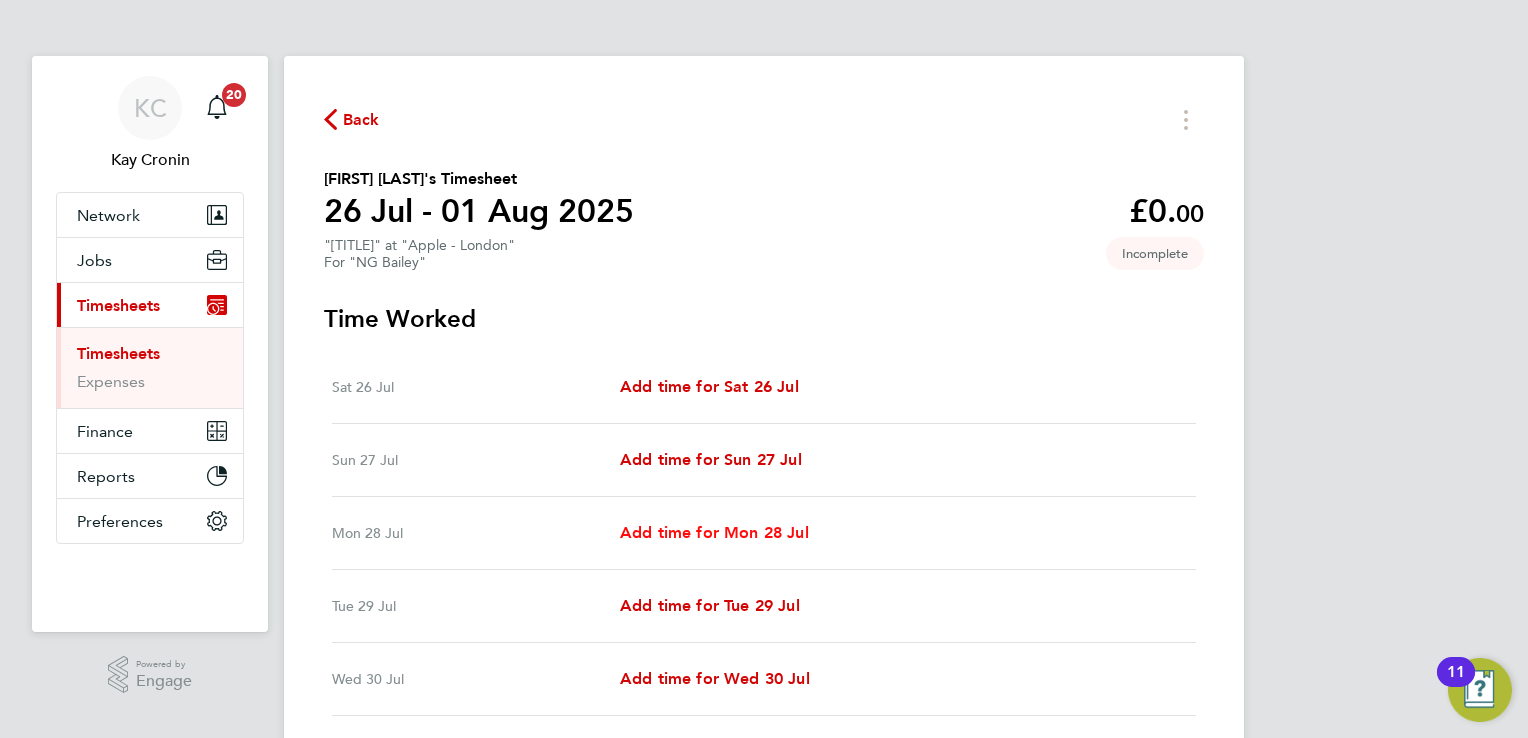 click on "Add time for Mon 28 Jul" at bounding box center (714, 532) 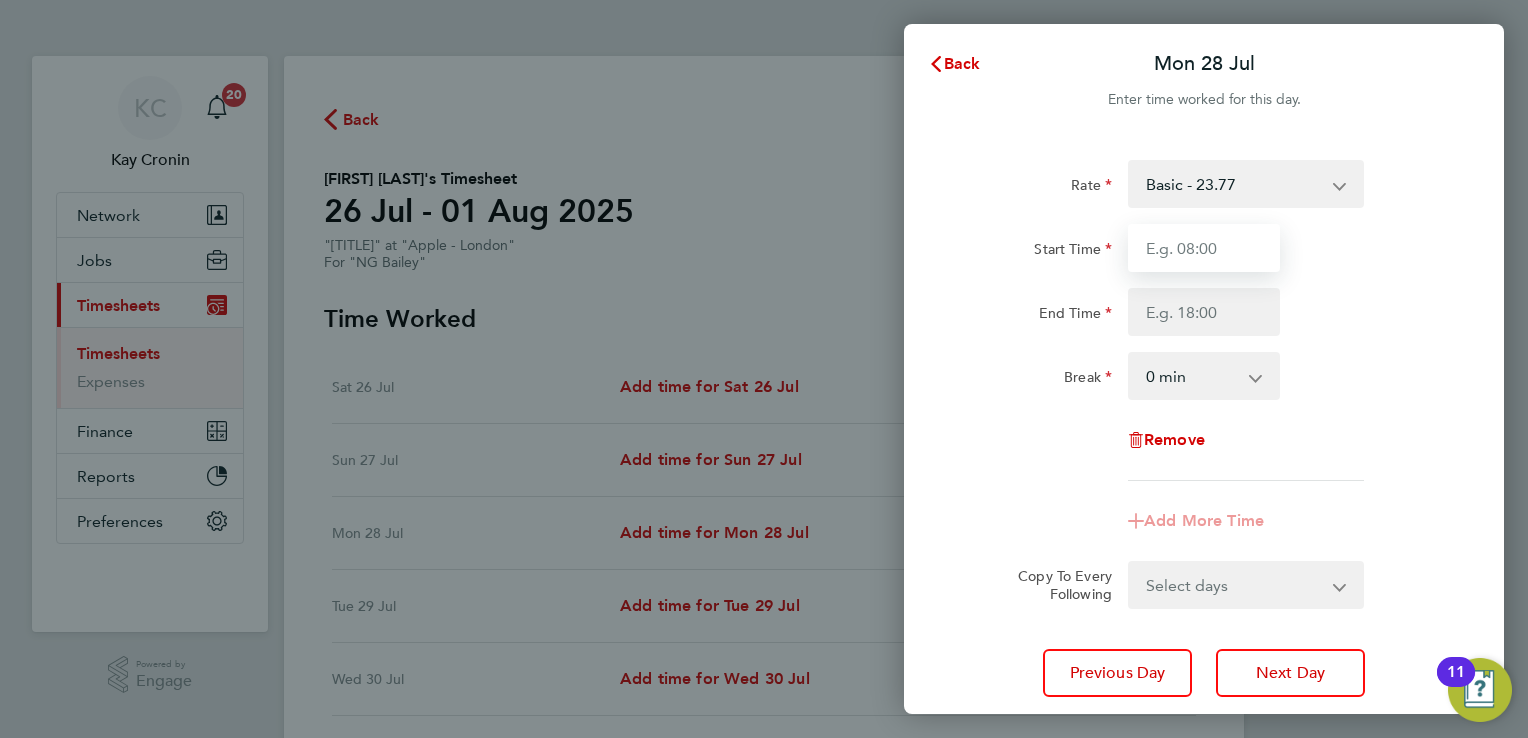 click on "Start Time" at bounding box center [1204, 248] 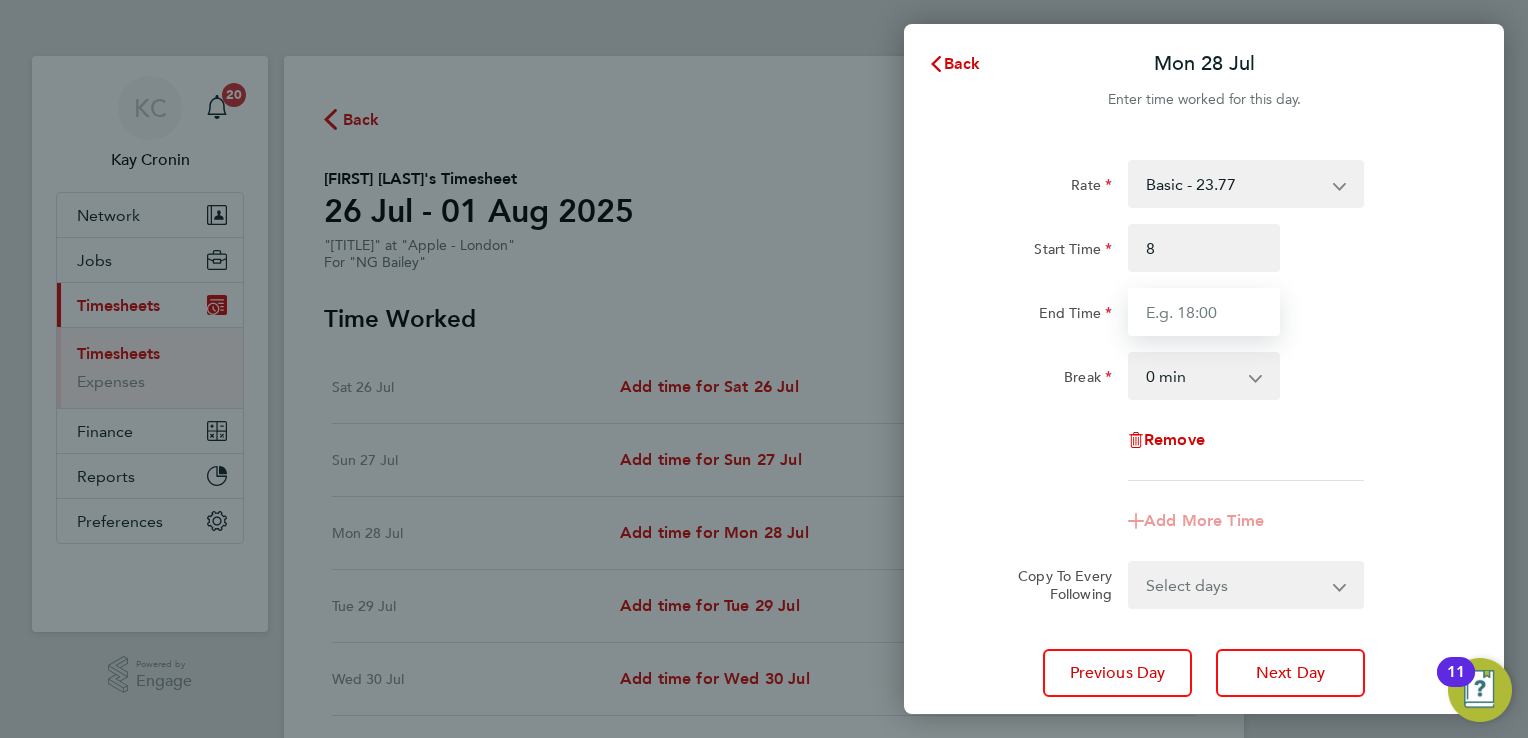 type on "08:00" 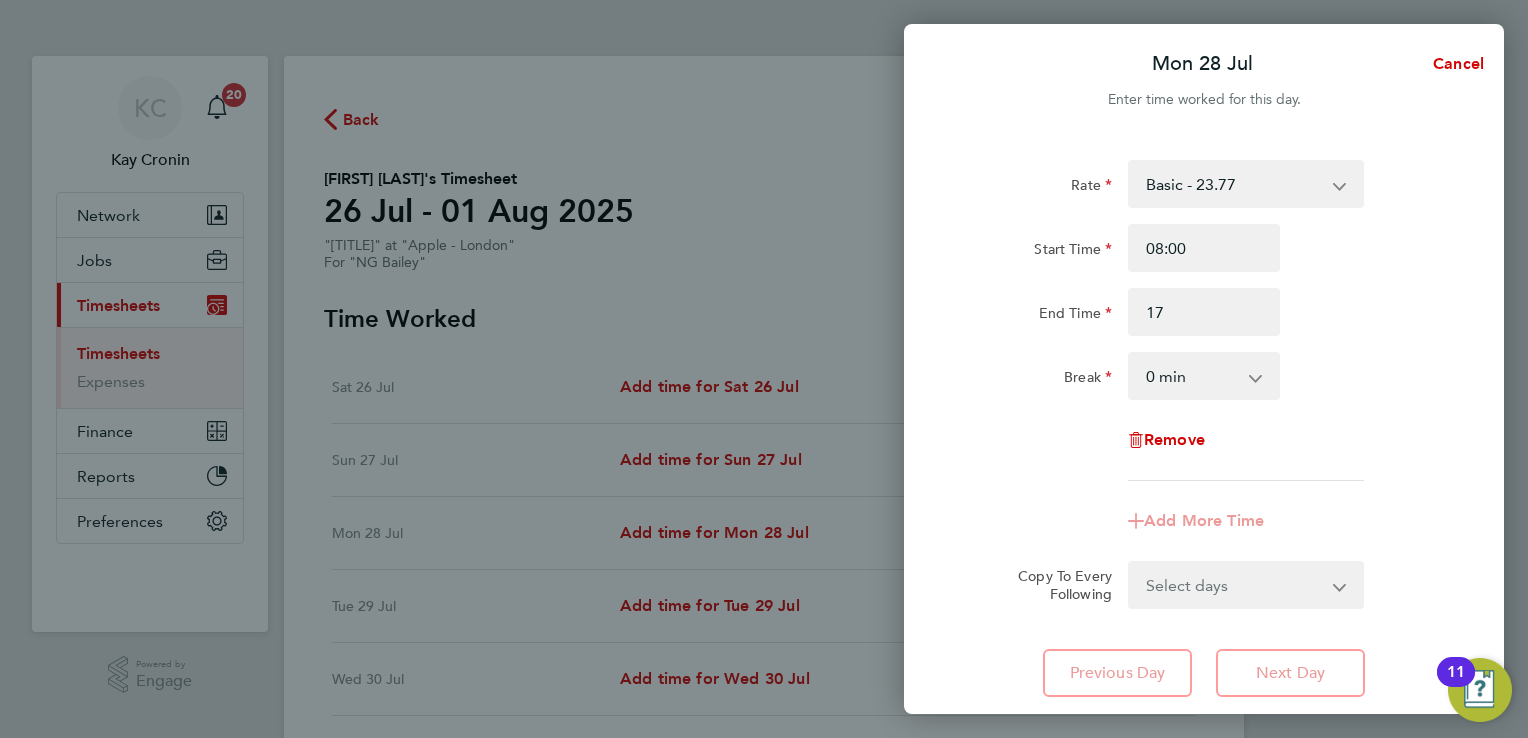 type on "17:00" 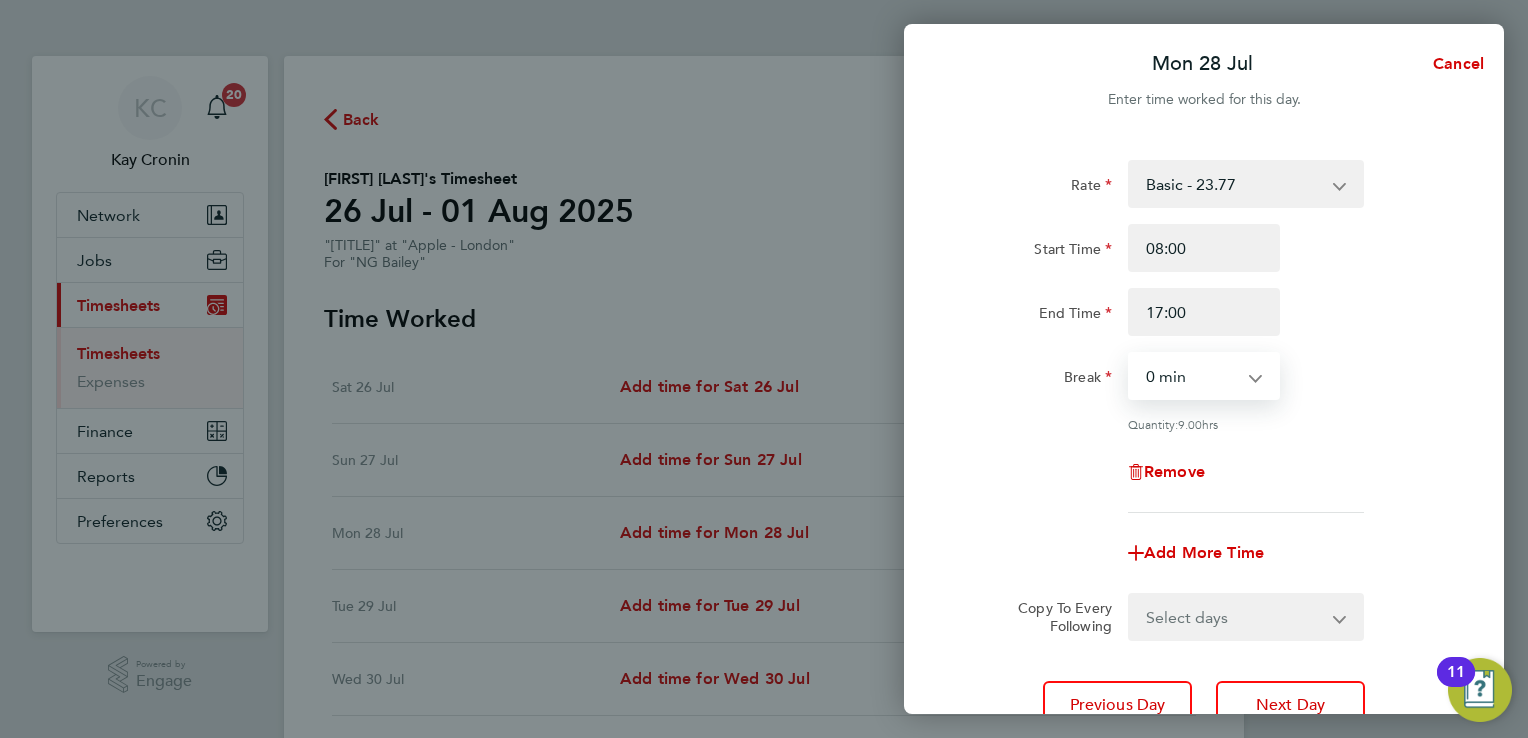 click on "0 min   15 min   30 min   45 min   60 min   75 min   90 min" at bounding box center [1192, 376] 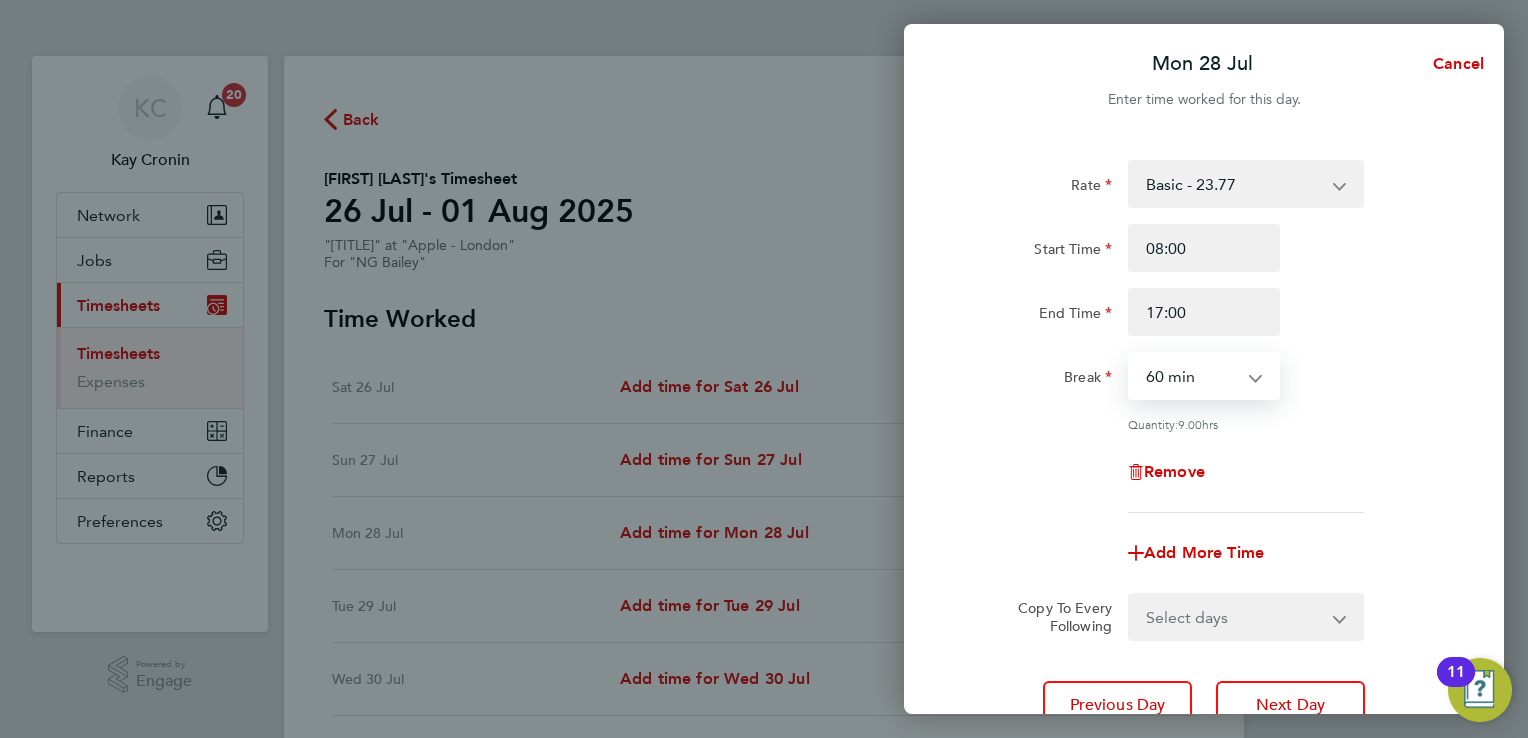 click on "0 min   15 min   30 min   45 min   60 min   75 min   90 min" at bounding box center [1192, 376] 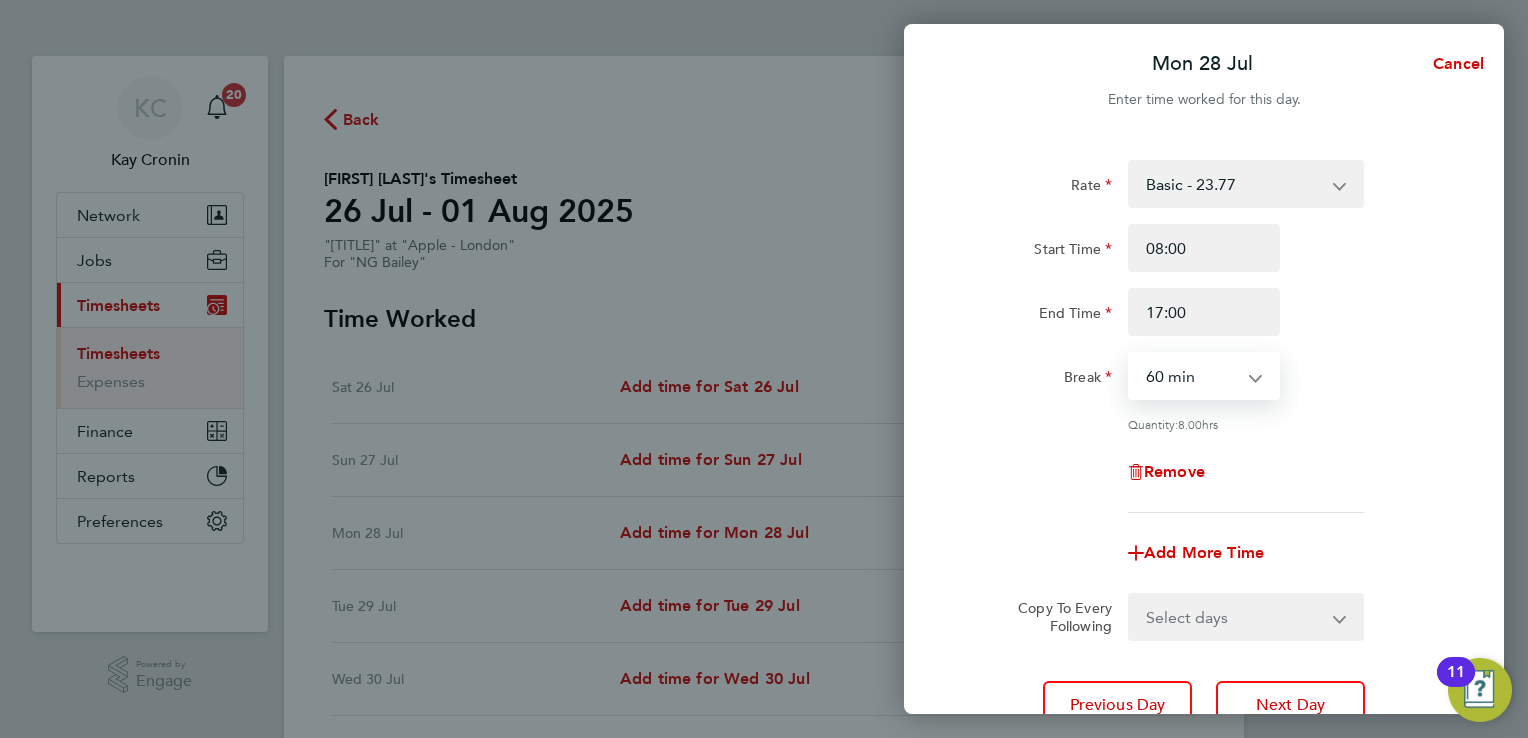 click on "Select days   Day   Tuesday   Wednesday   Thursday   Friday" at bounding box center (1235, 617) 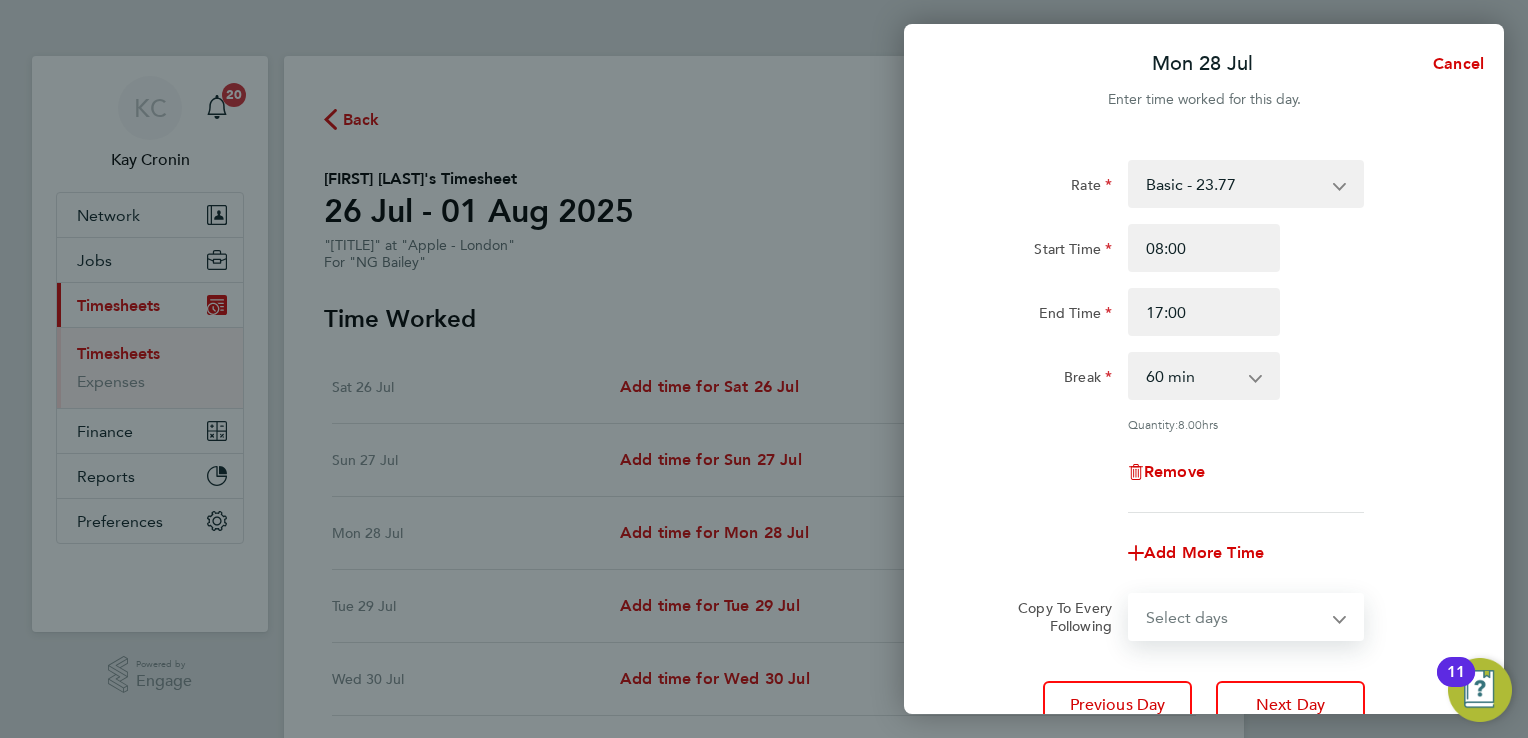 select on "DAY" 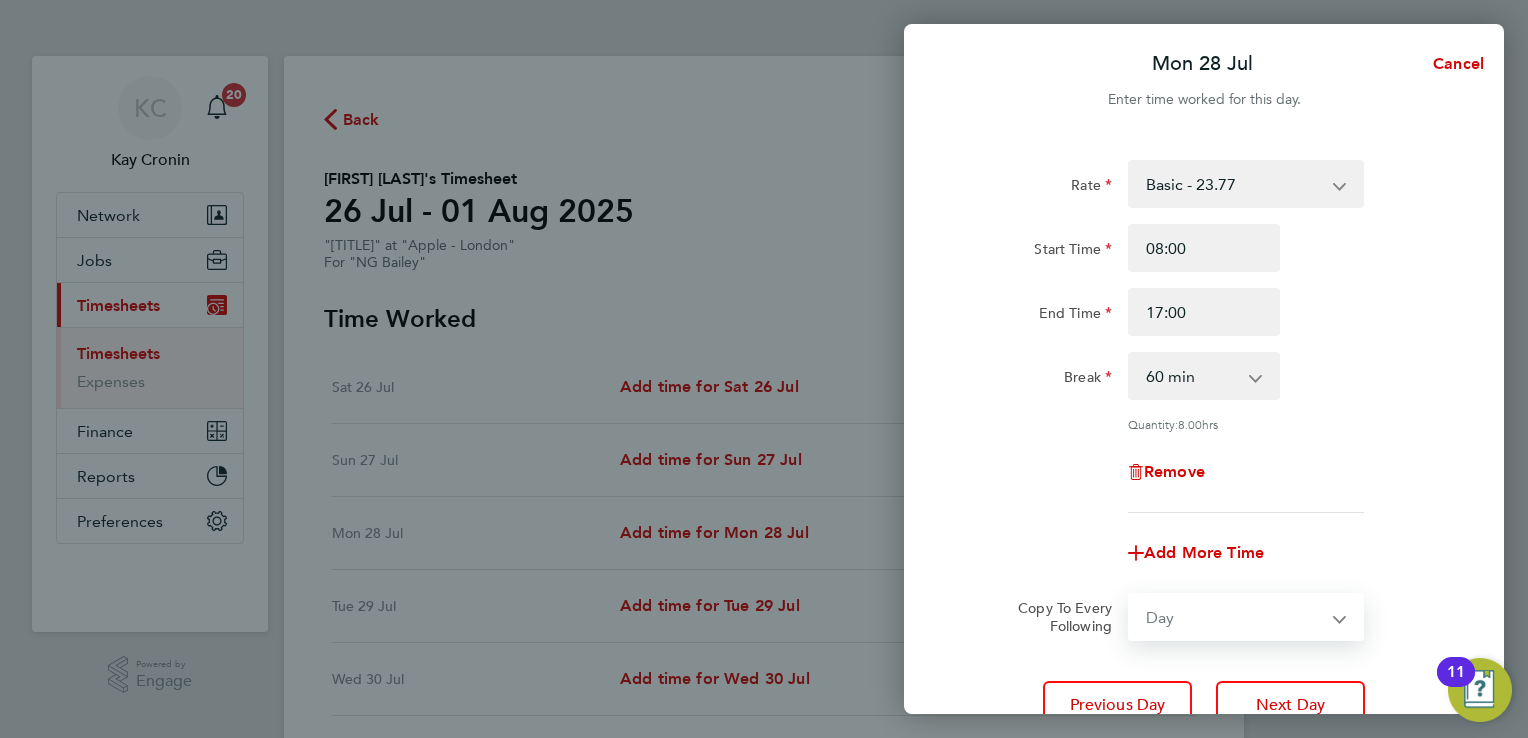 click on "Select days   Day   Tuesday   Wednesday   Thursday   Friday" at bounding box center [1235, 617] 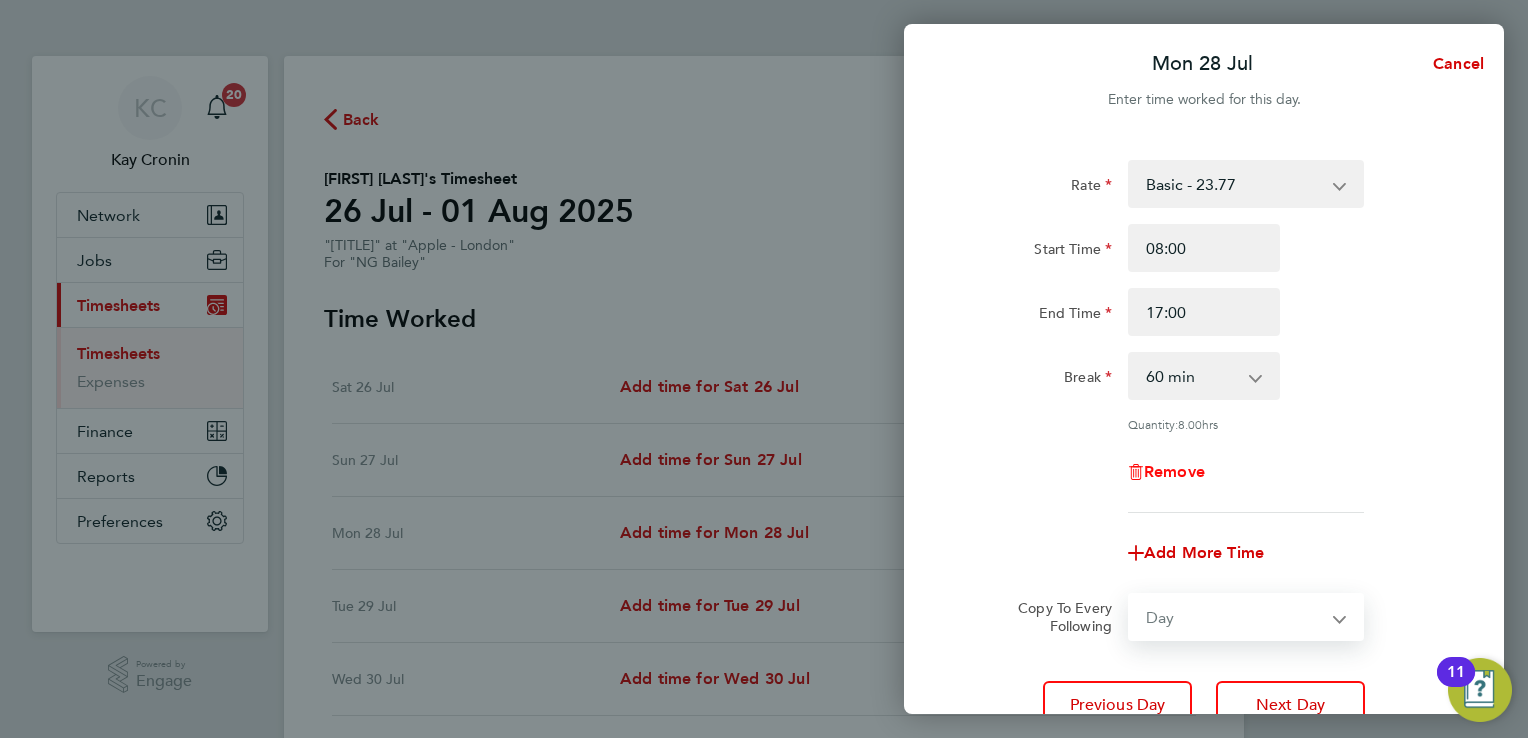 select on "2025-08-01" 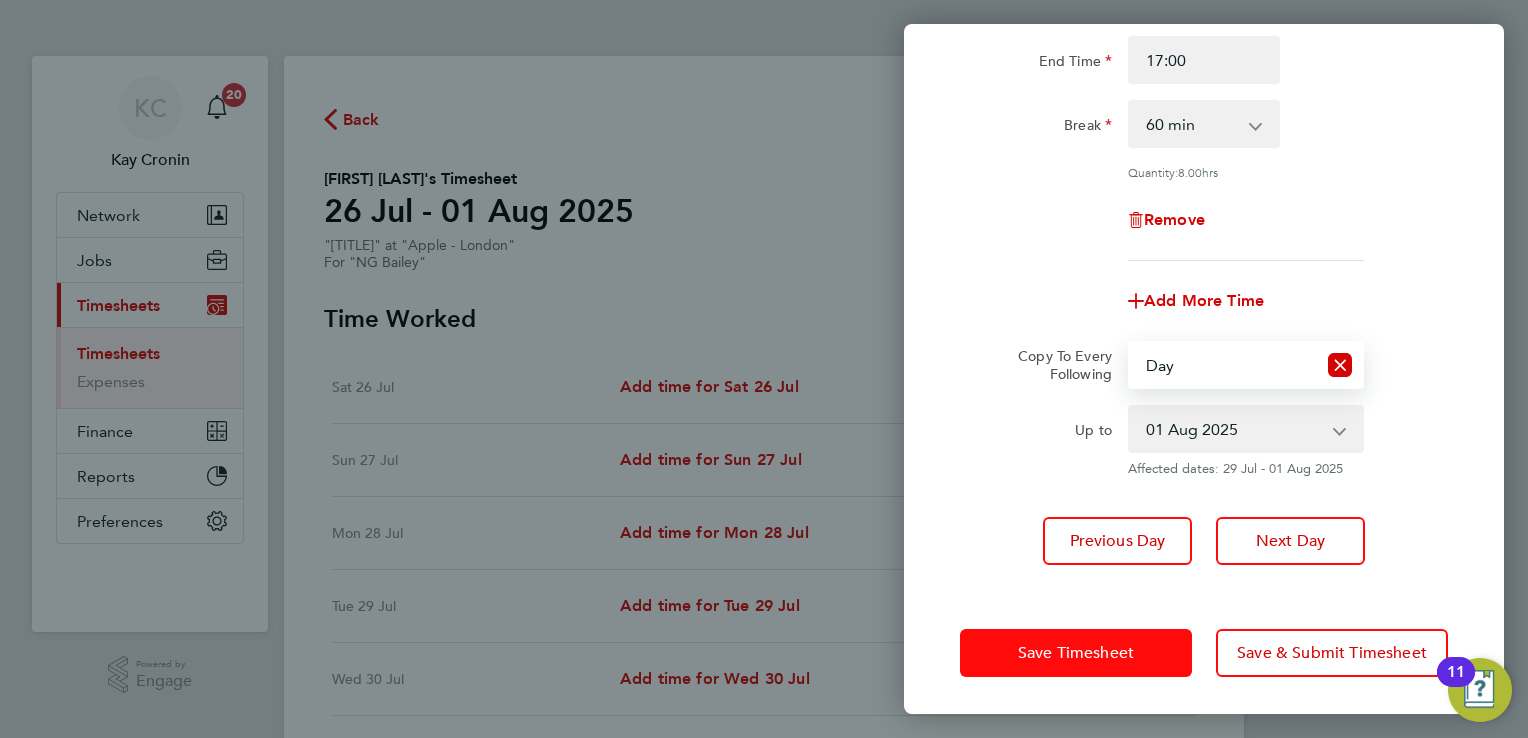 click on "Save Timesheet" 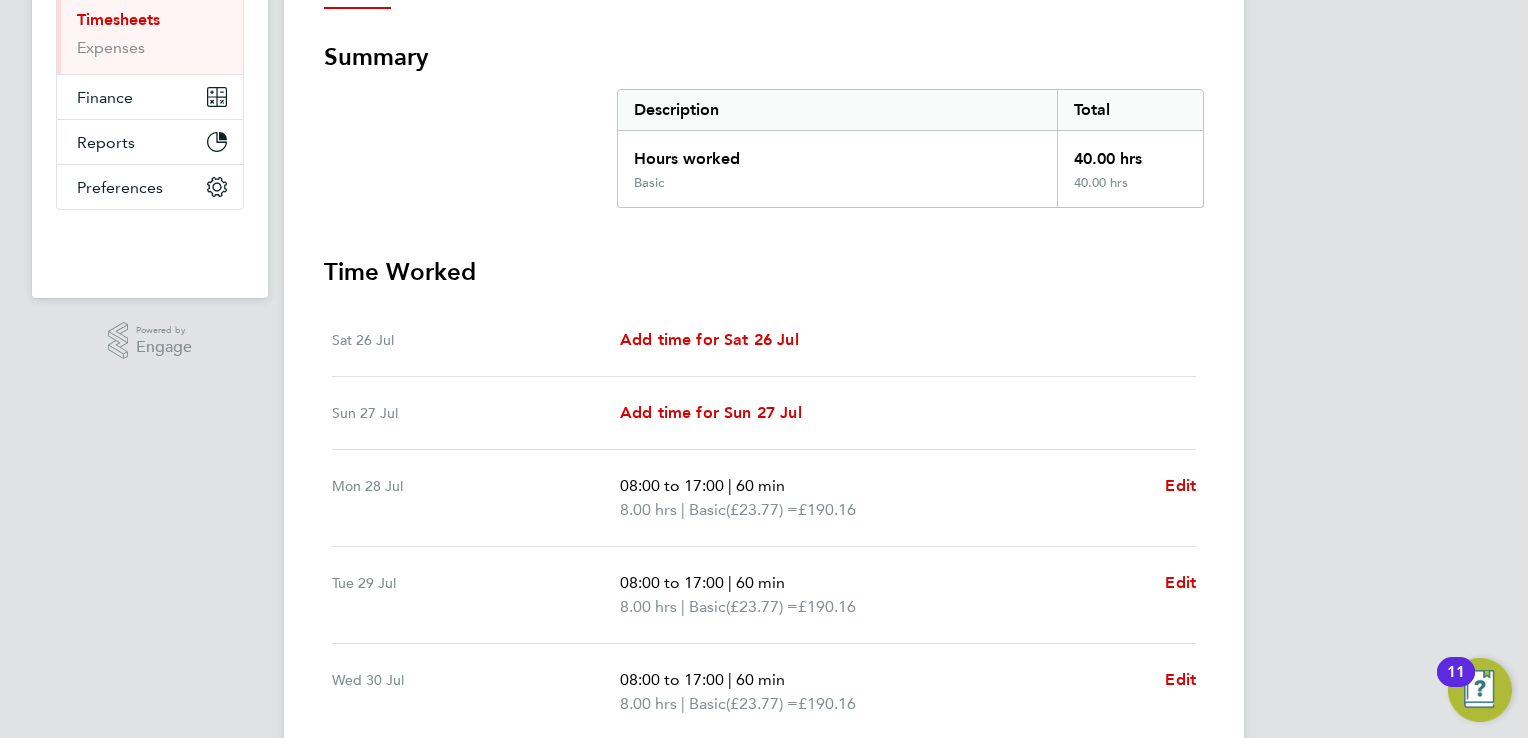scroll, scrollTop: 600, scrollLeft: 0, axis: vertical 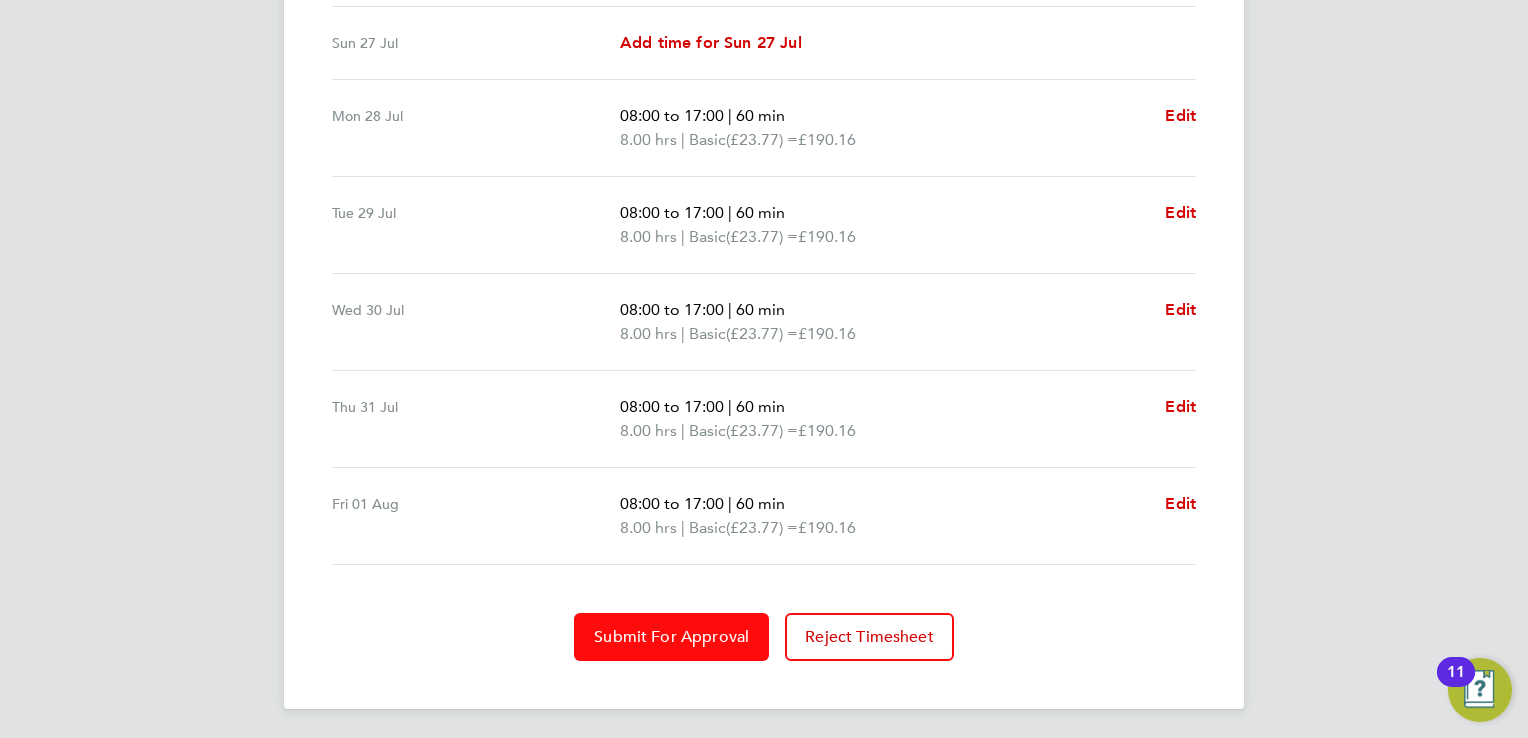 click on "Submit For Approval" 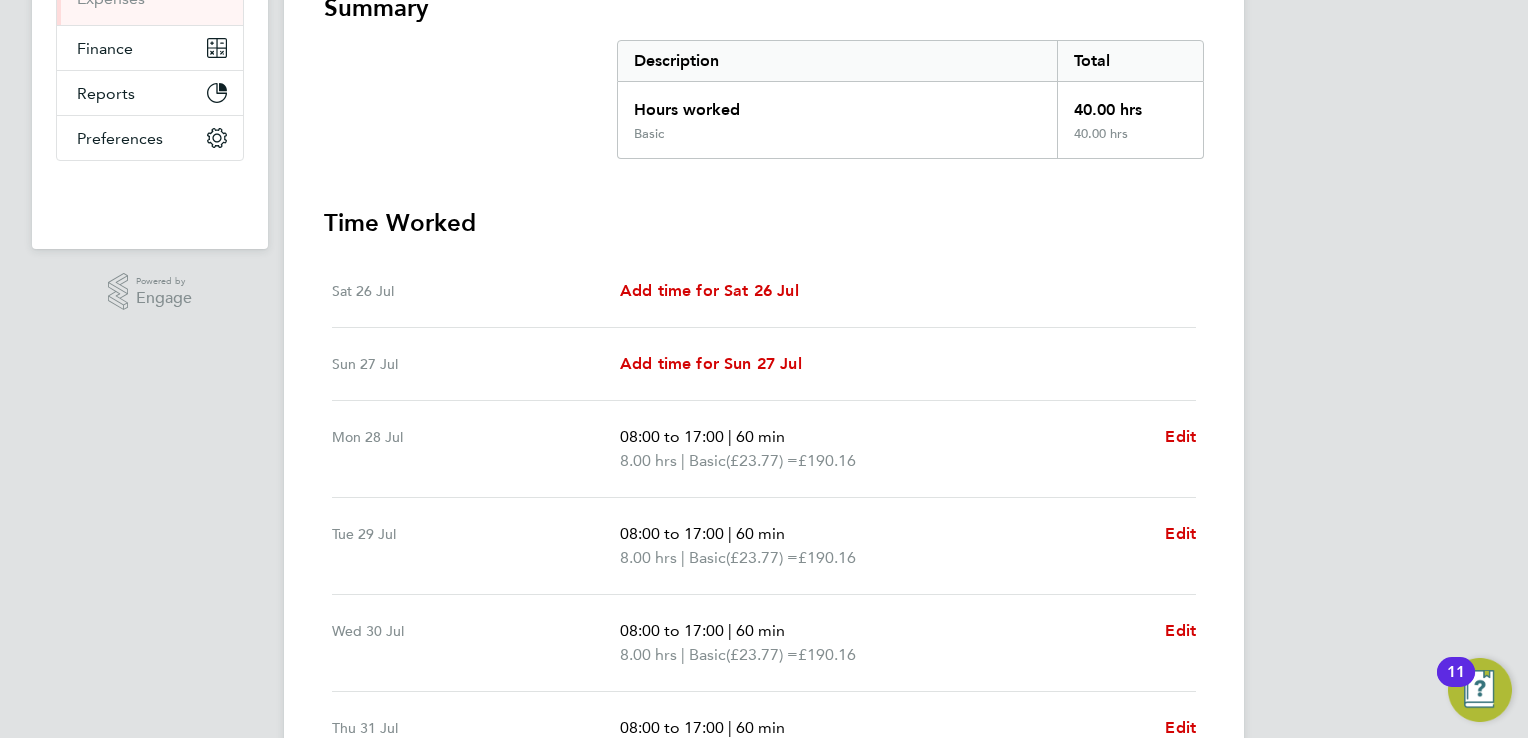 scroll, scrollTop: 103, scrollLeft: 0, axis: vertical 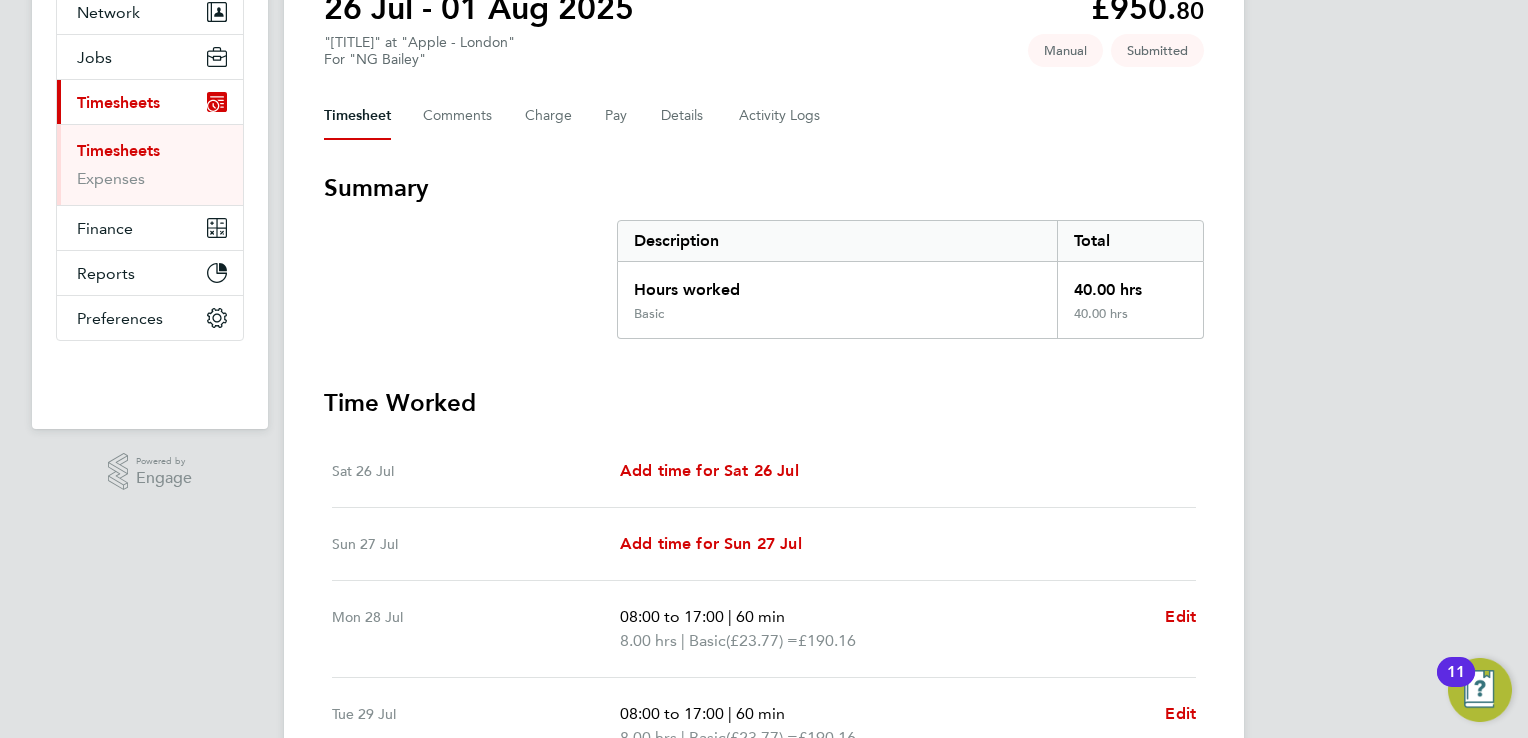 click on "Timesheets" at bounding box center (118, 150) 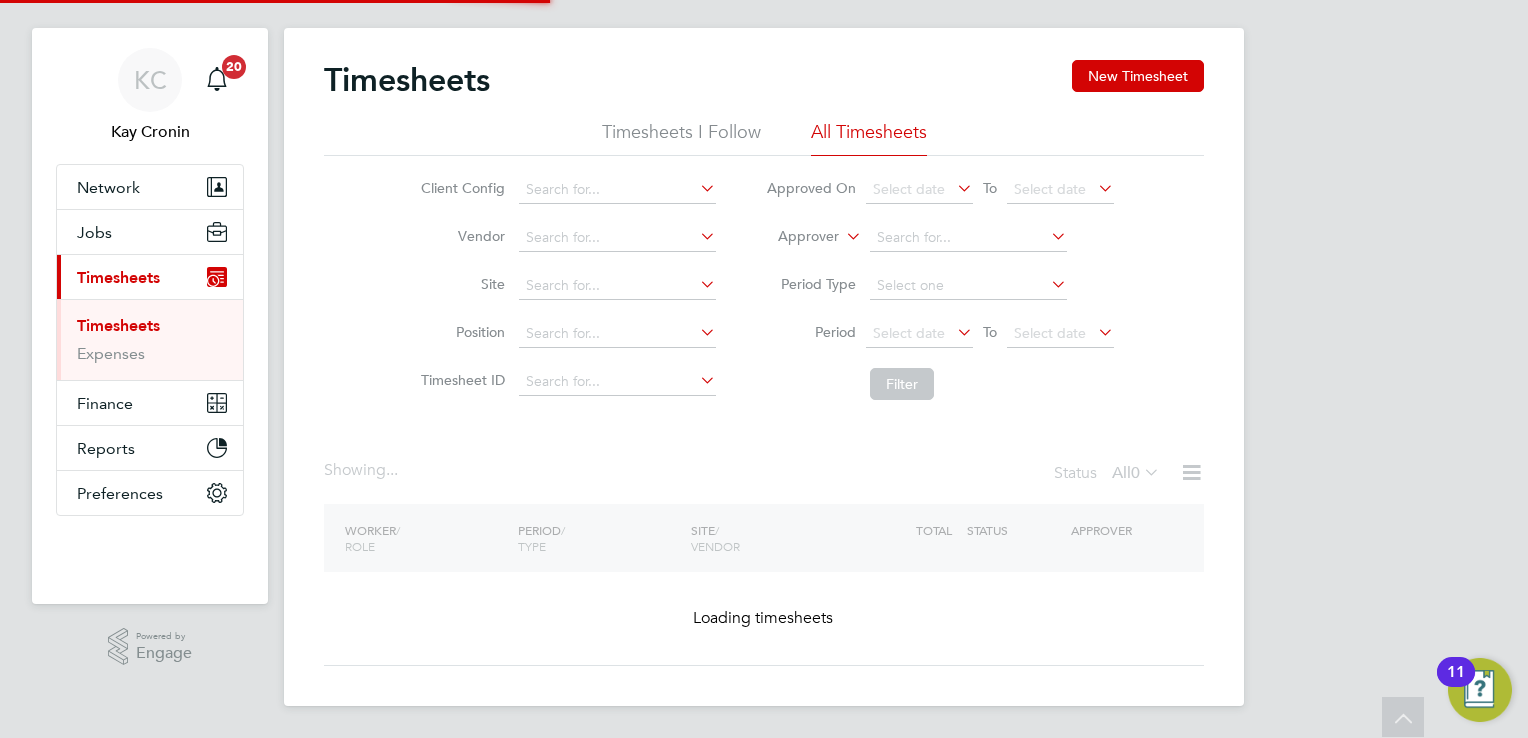 scroll, scrollTop: 0, scrollLeft: 0, axis: both 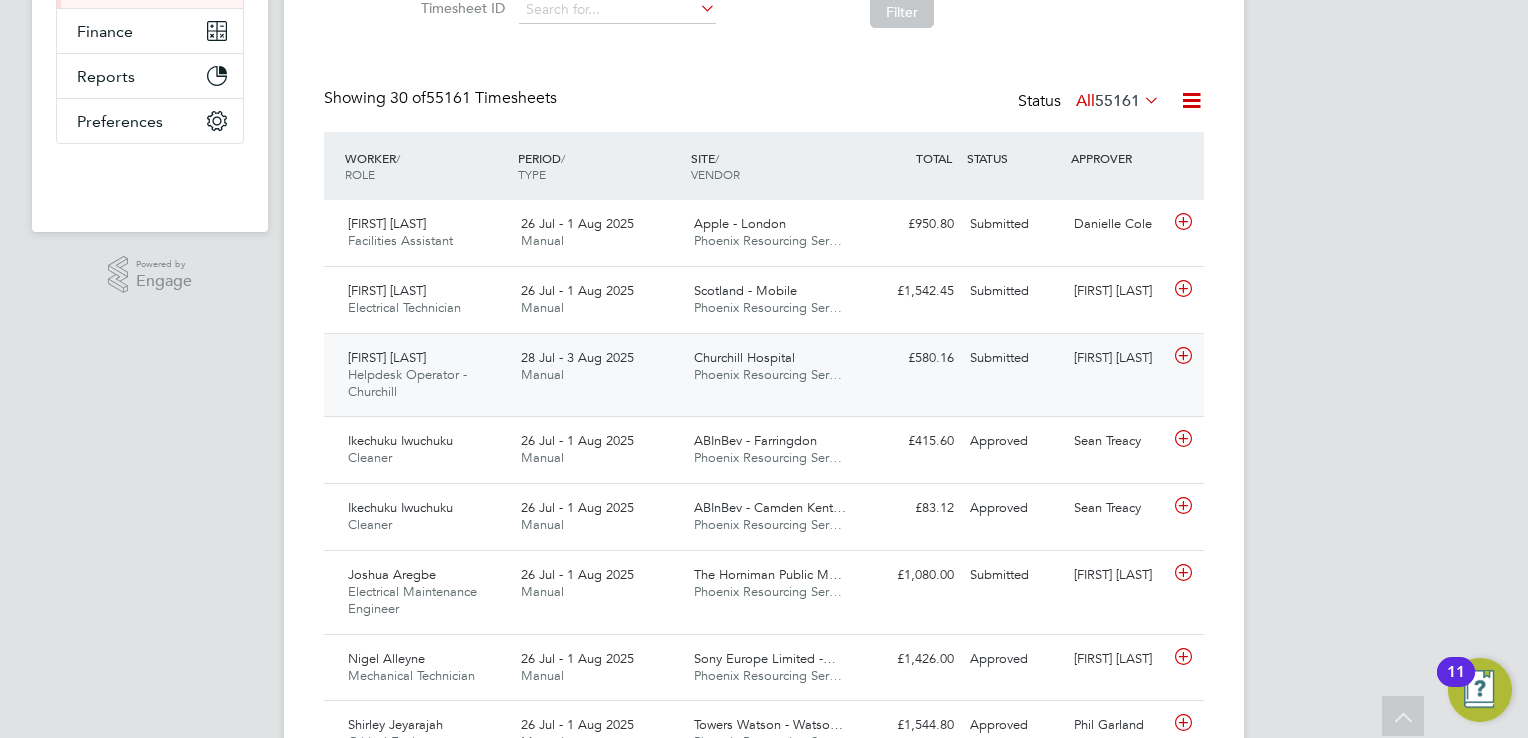 click on "[FIRST] [LAST] Helpdesk Operator - Churchill   [DATE] - [DATE] [YEAR] [DATE] - [DATE] [YEAR] Manual Churchill Hospital Phoenix Resourcing Ser… £580.16 Submitted Submitted [FIRST] [LAST]" 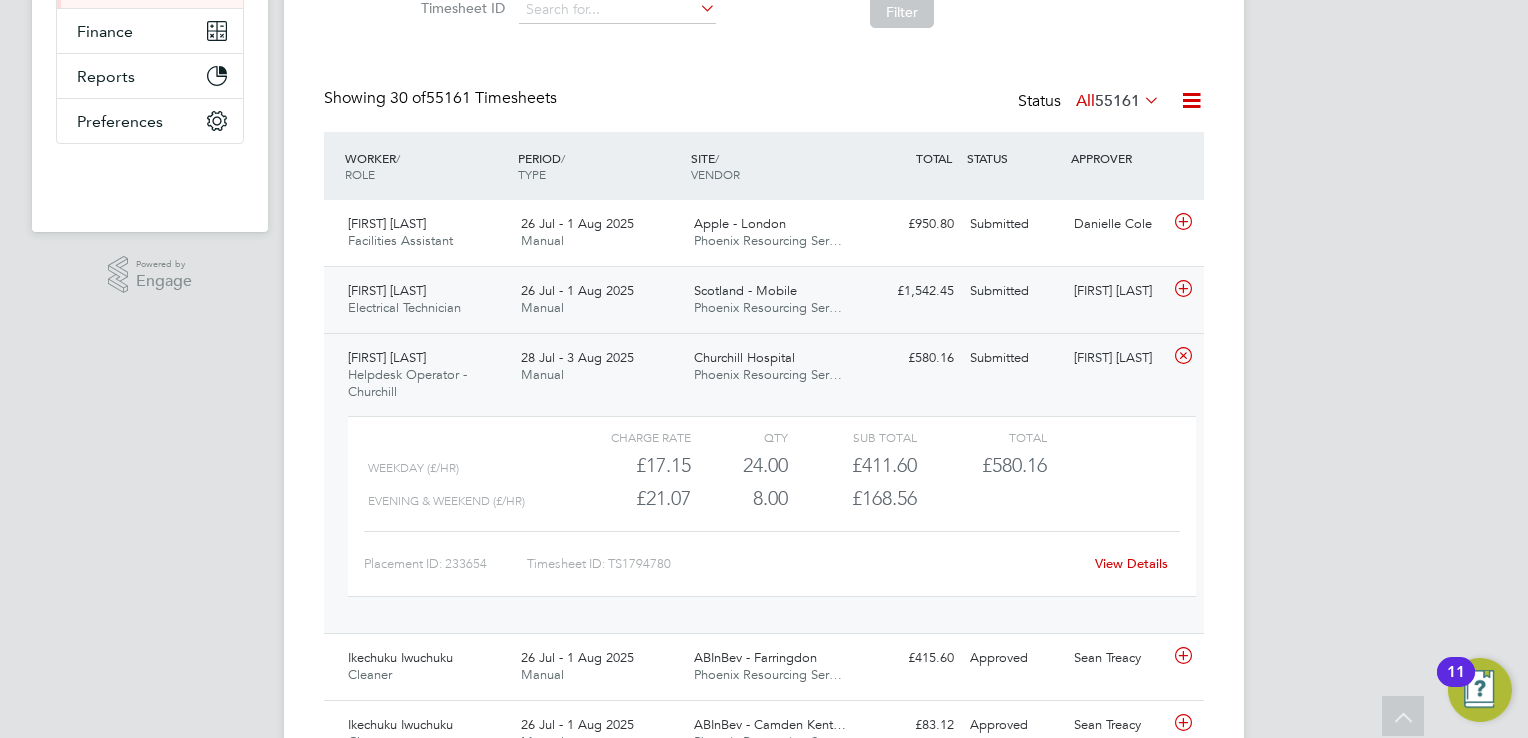 click on "Scotland - Mobile" 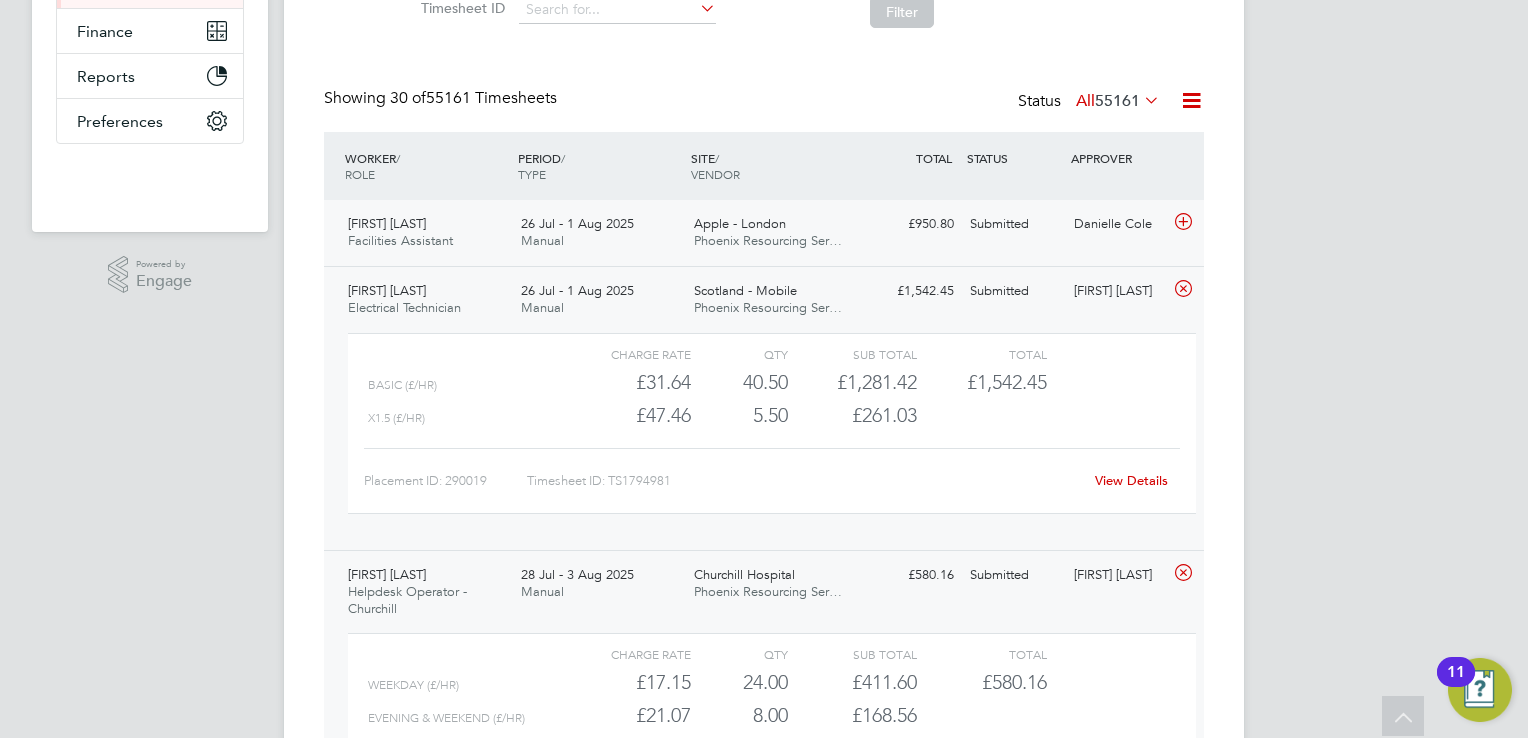 click on "26 Jul - 1 Aug 2025" 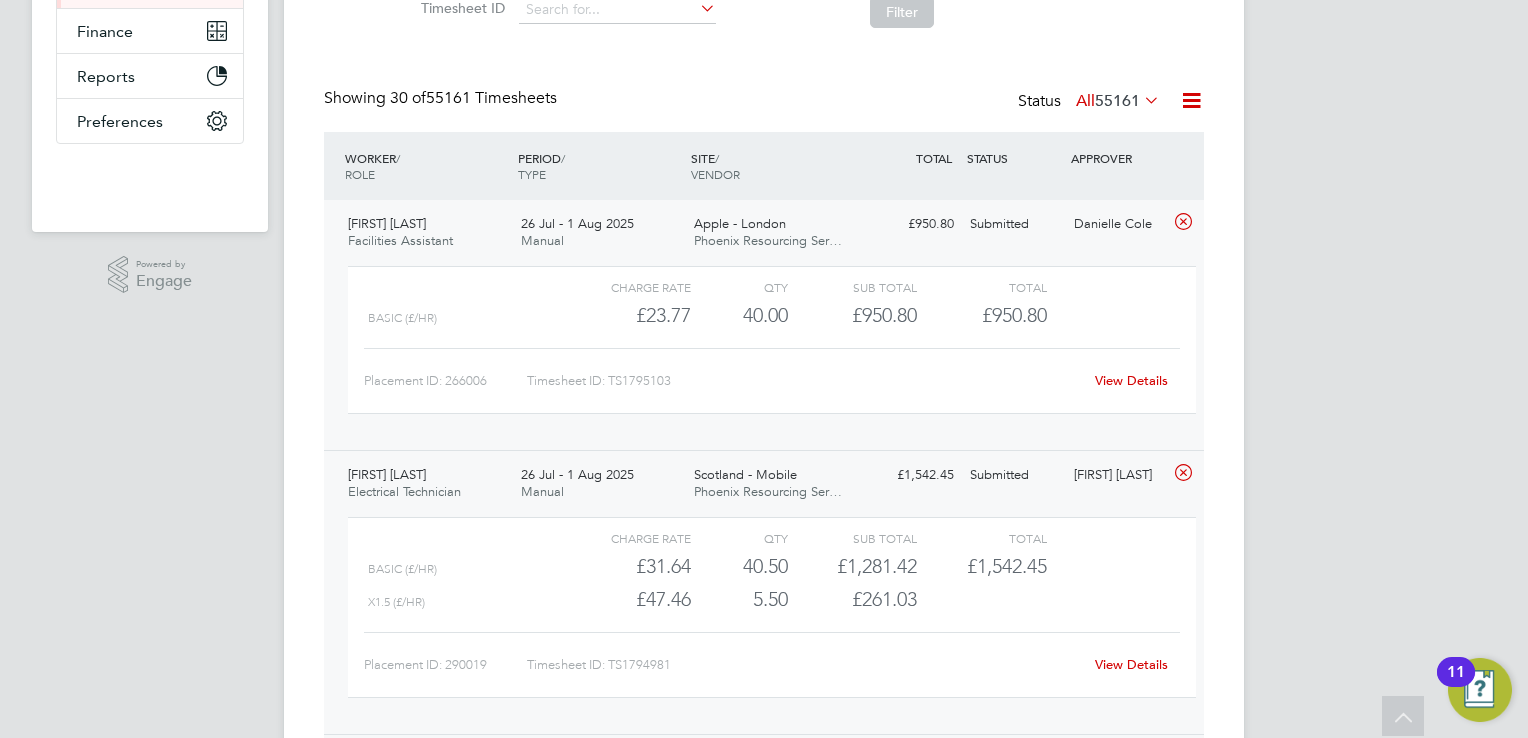click on "[FIRST] [LAST] Facilities Assistant   [DATE] - [DATE] [YEAR] [DATE] - [DATE] [YEAR] Manual Apple - London Phoenix Resourcing Ser… £950.80 Submitted Submitted [FIRST] [LAST]   Charge rate QTY Sub Total Total Basic (£/HR)     £23.77 40 40.00 40 £950.80 £950.80 Placement ID: 266006 Timesheet ID: TS1795103 View Details" 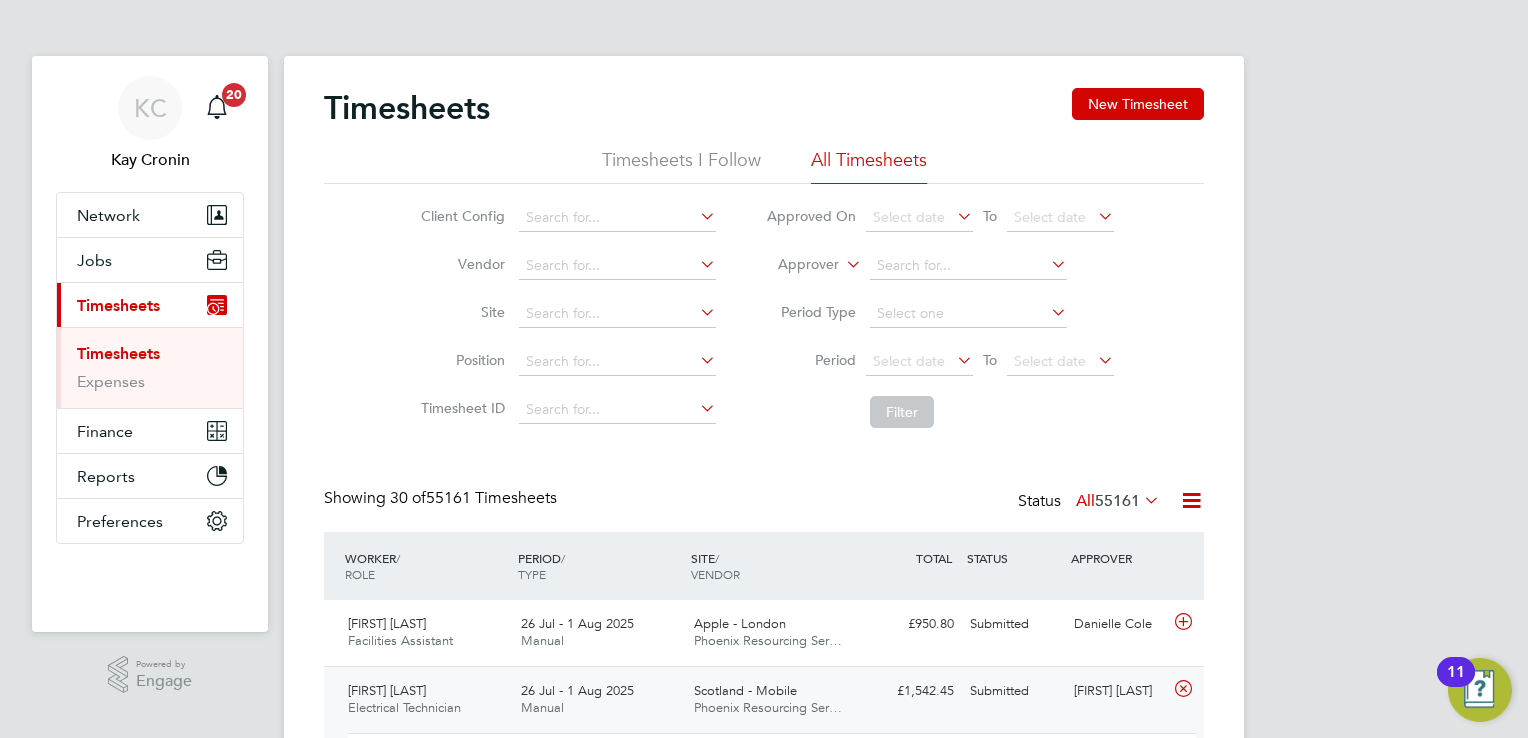 click on "Timesheets I Follow" 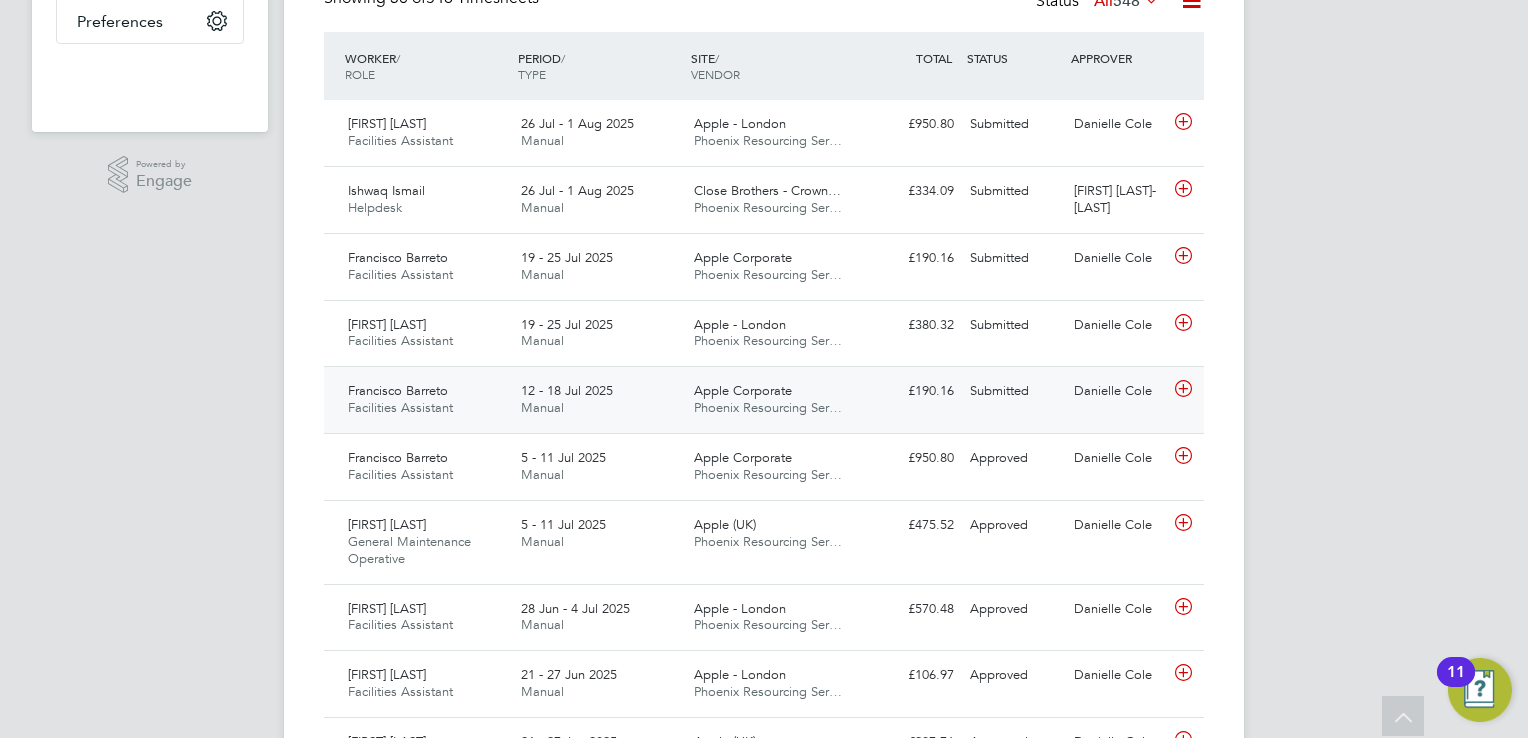 click on "Apple Corporate Phoenix Resourcing Ser…" 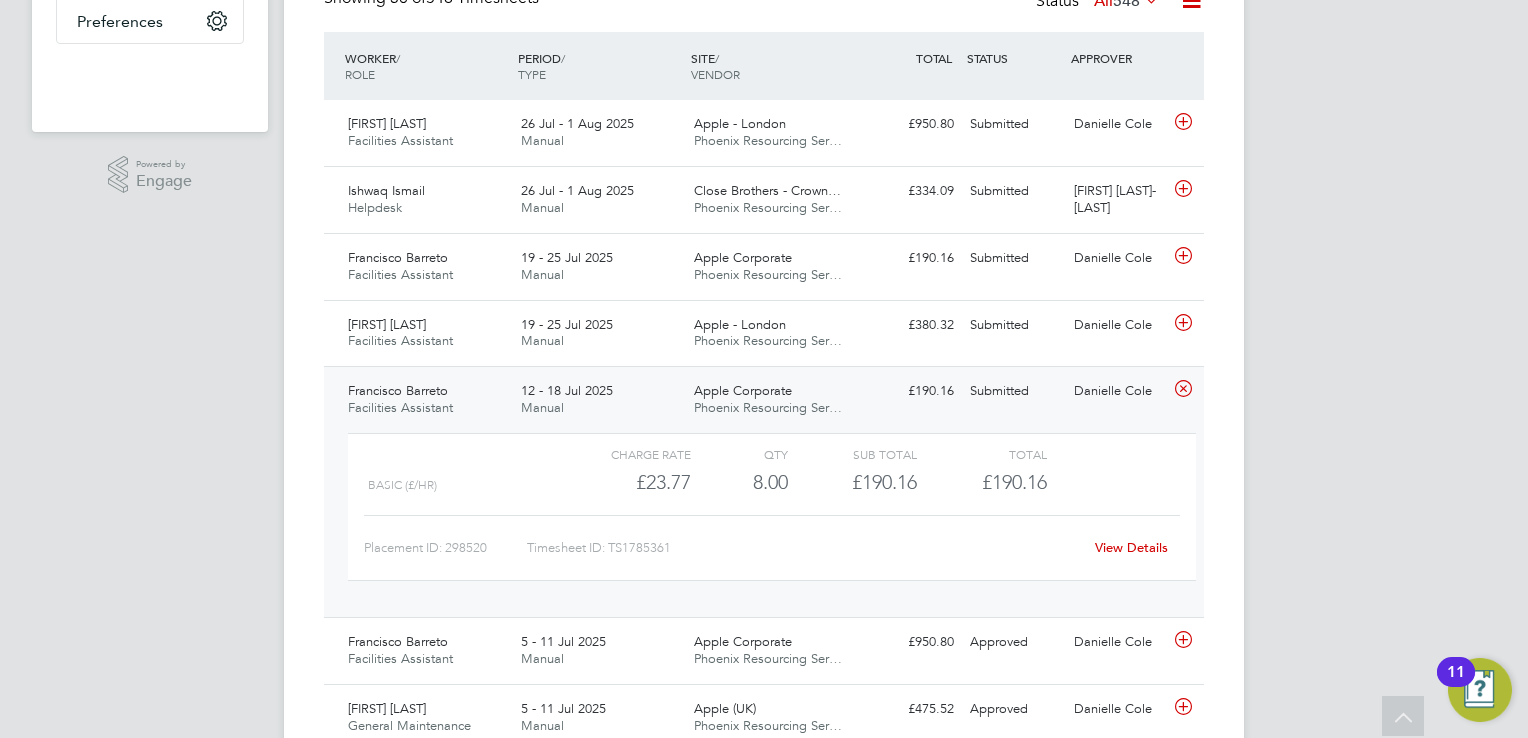 click on "View Details" 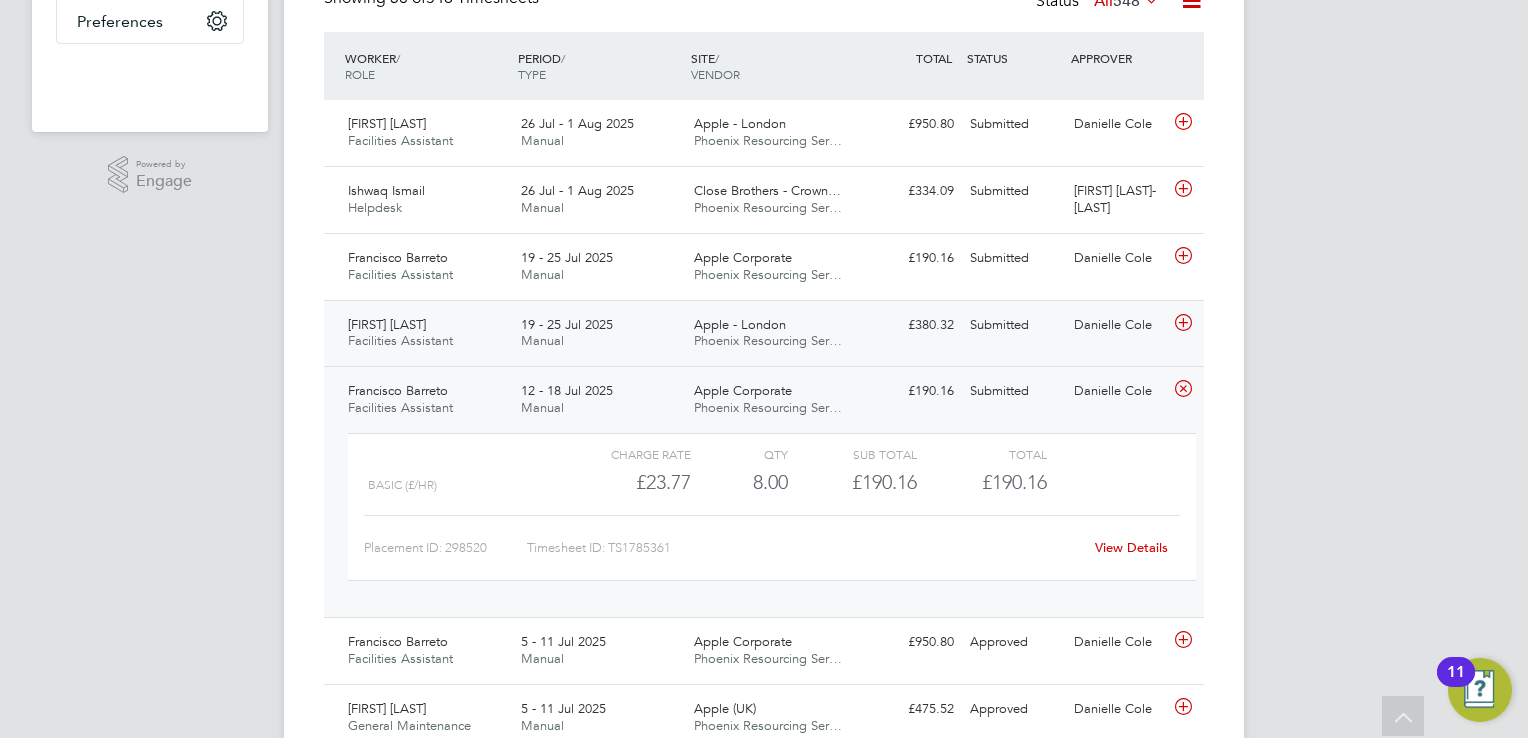 drag, startPoint x: 1002, startPoint y: 336, endPoint x: 1016, endPoint y: 334, distance: 14.142136 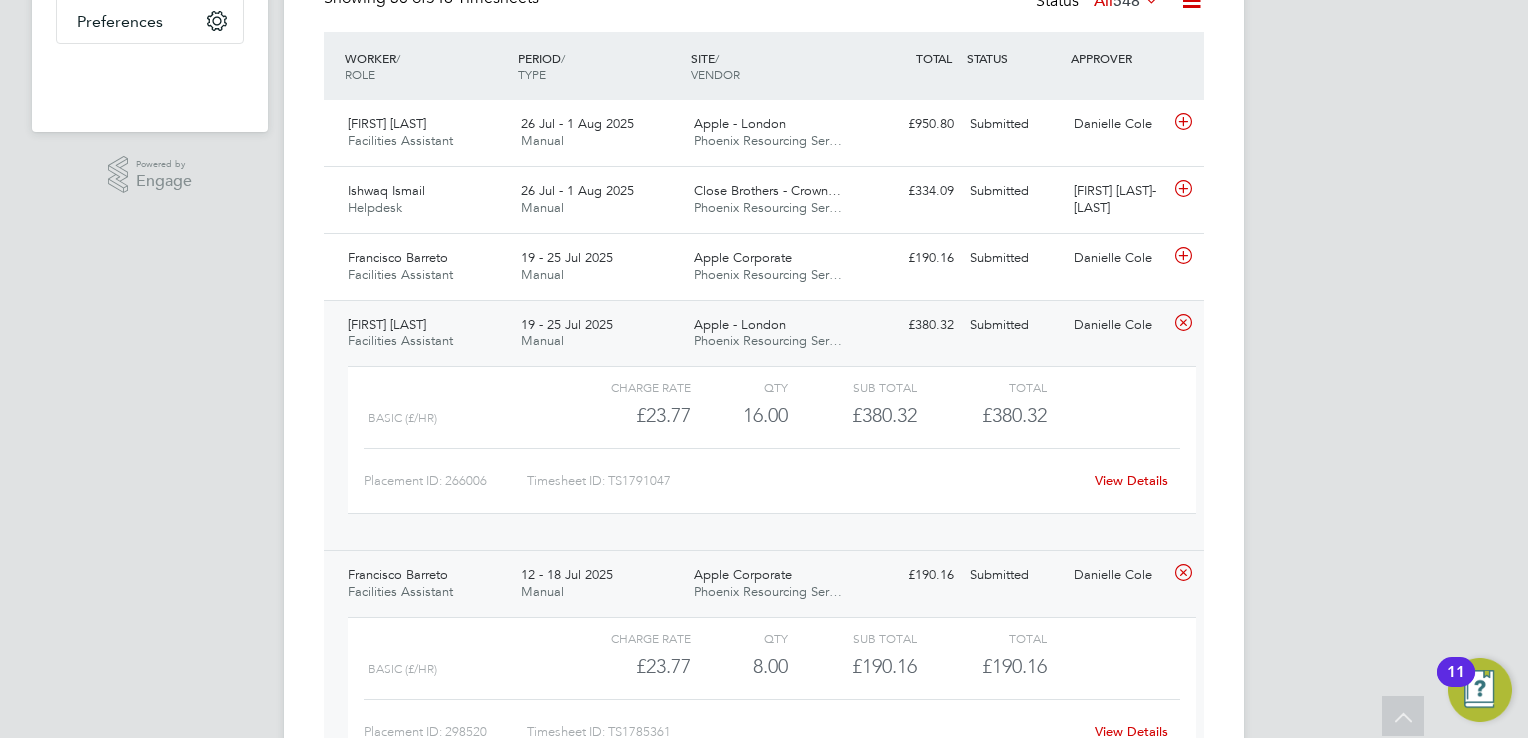 click on "View Details" 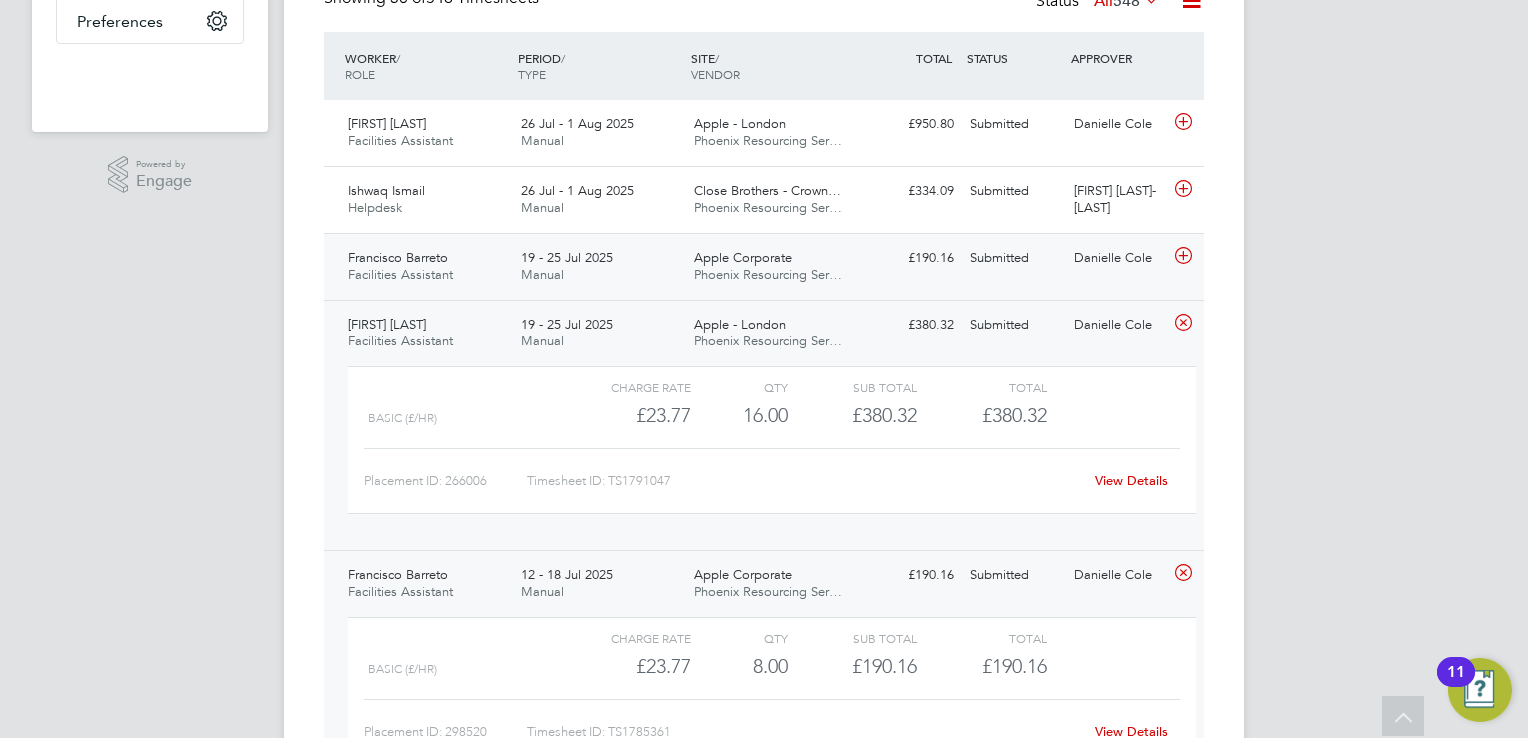 click on "Submitted" 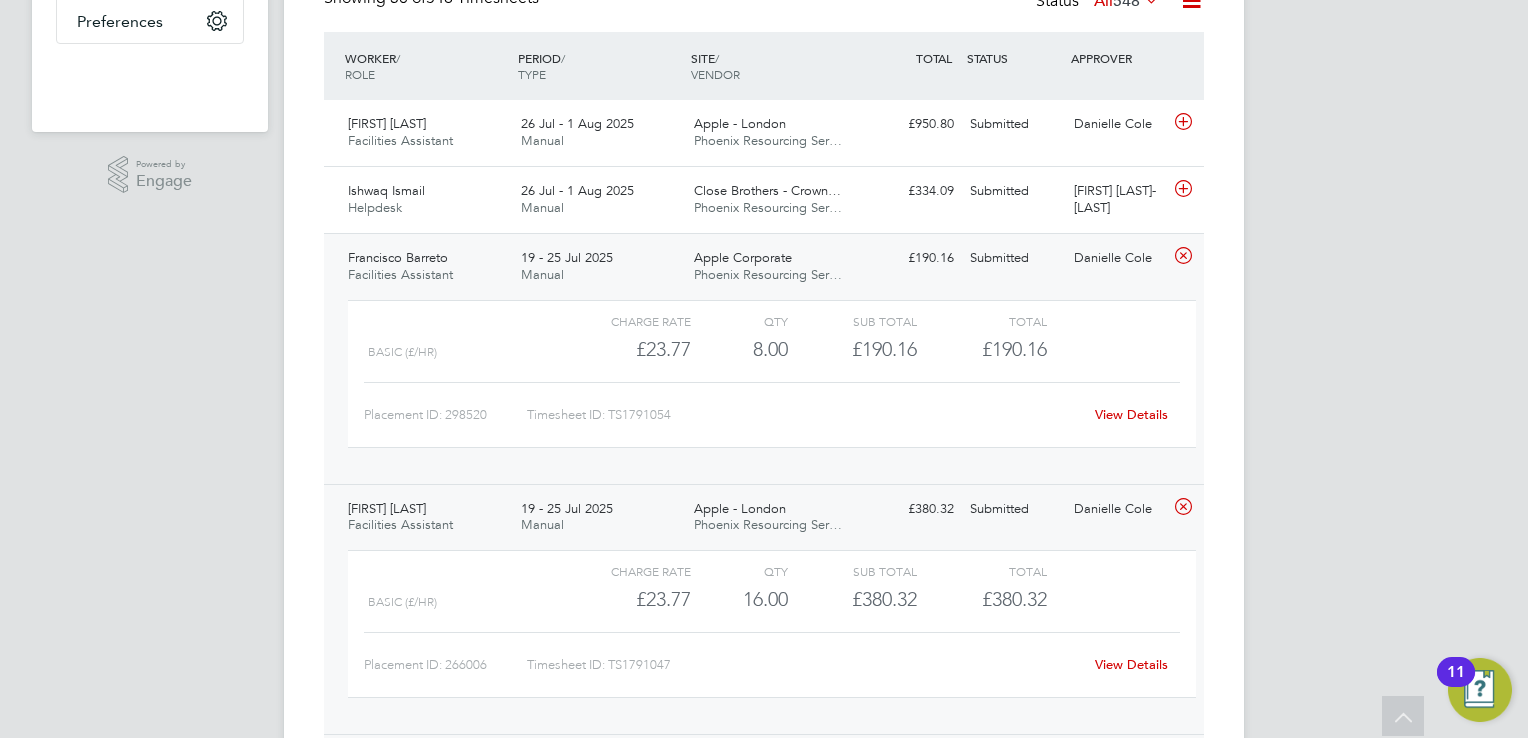 click on "View Details" 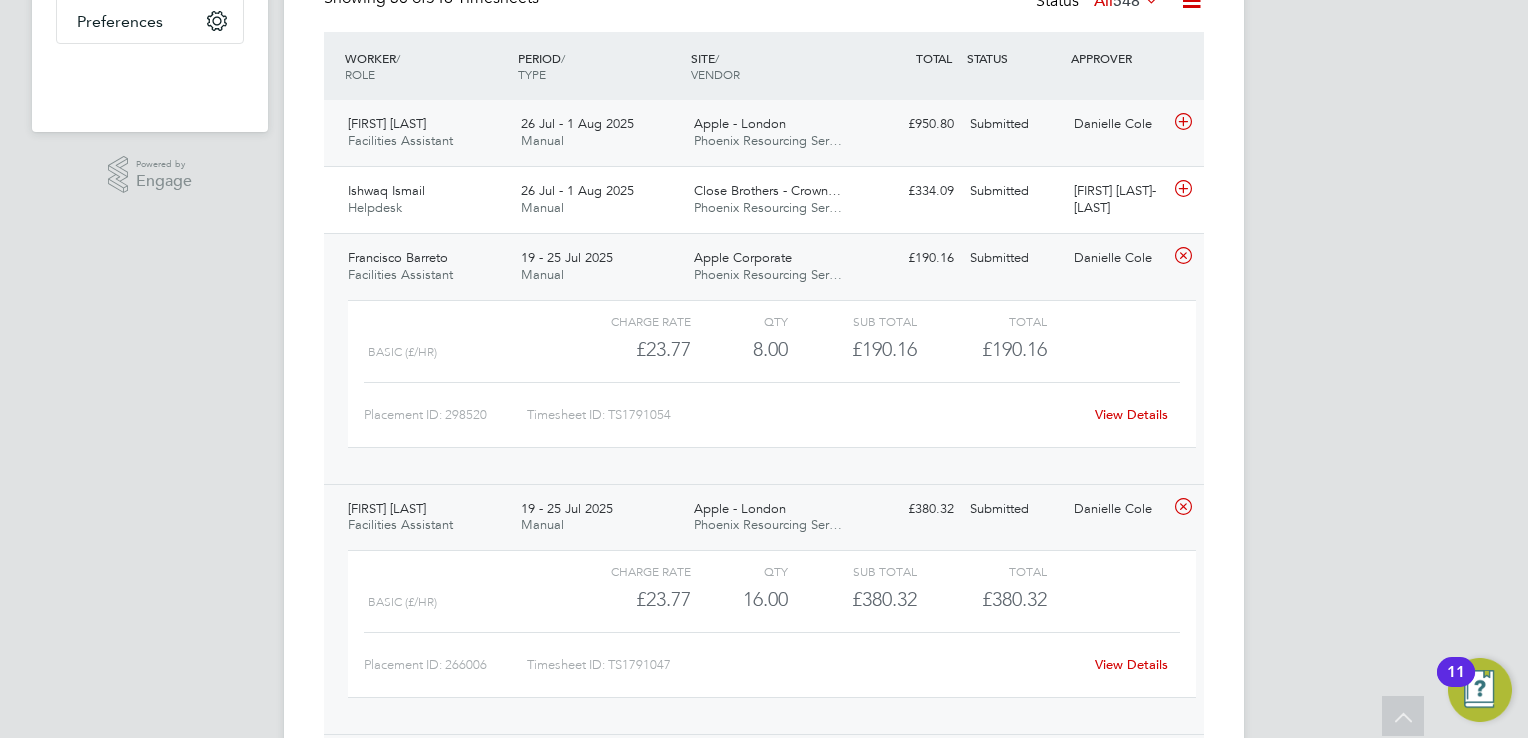click on "Danielle Cole" 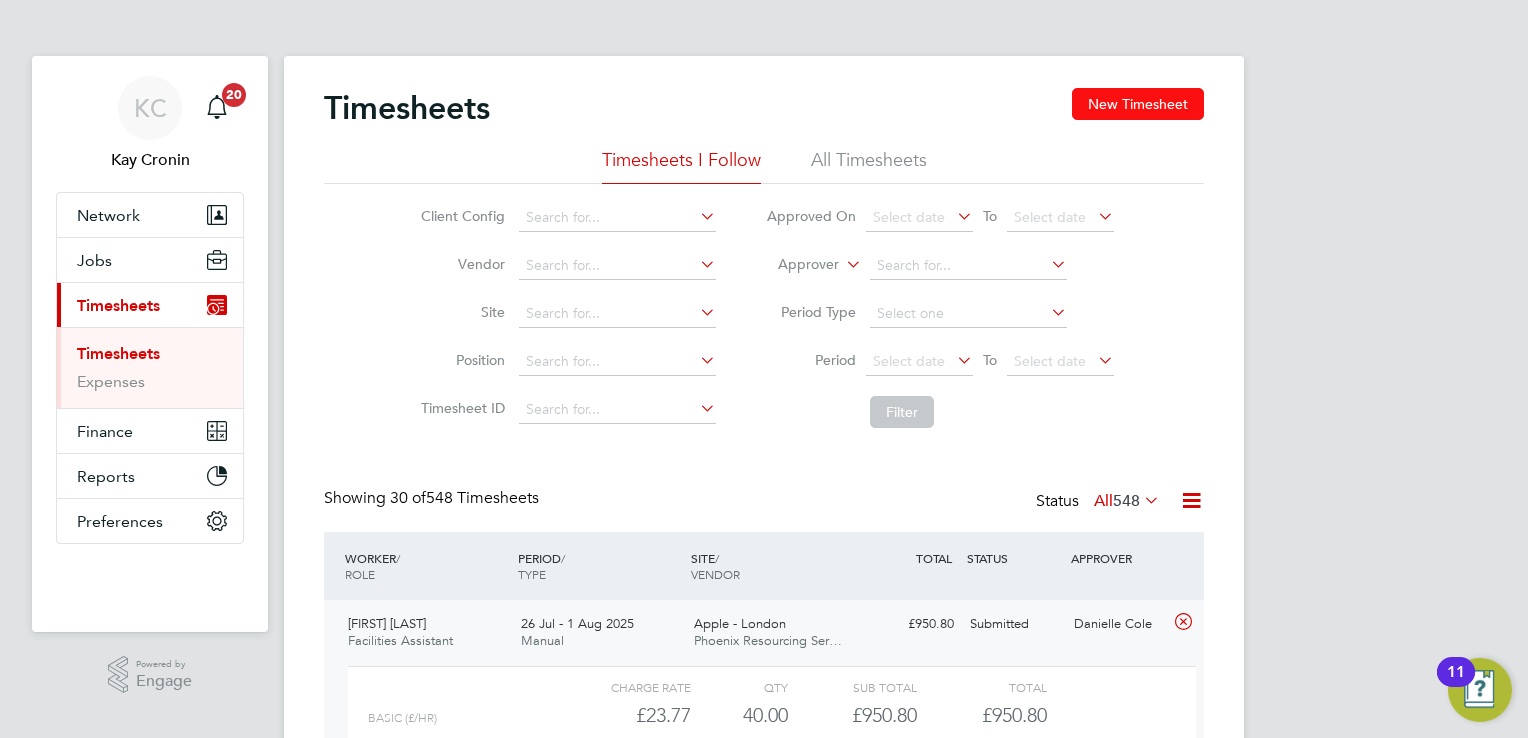 click on "New Timesheet" 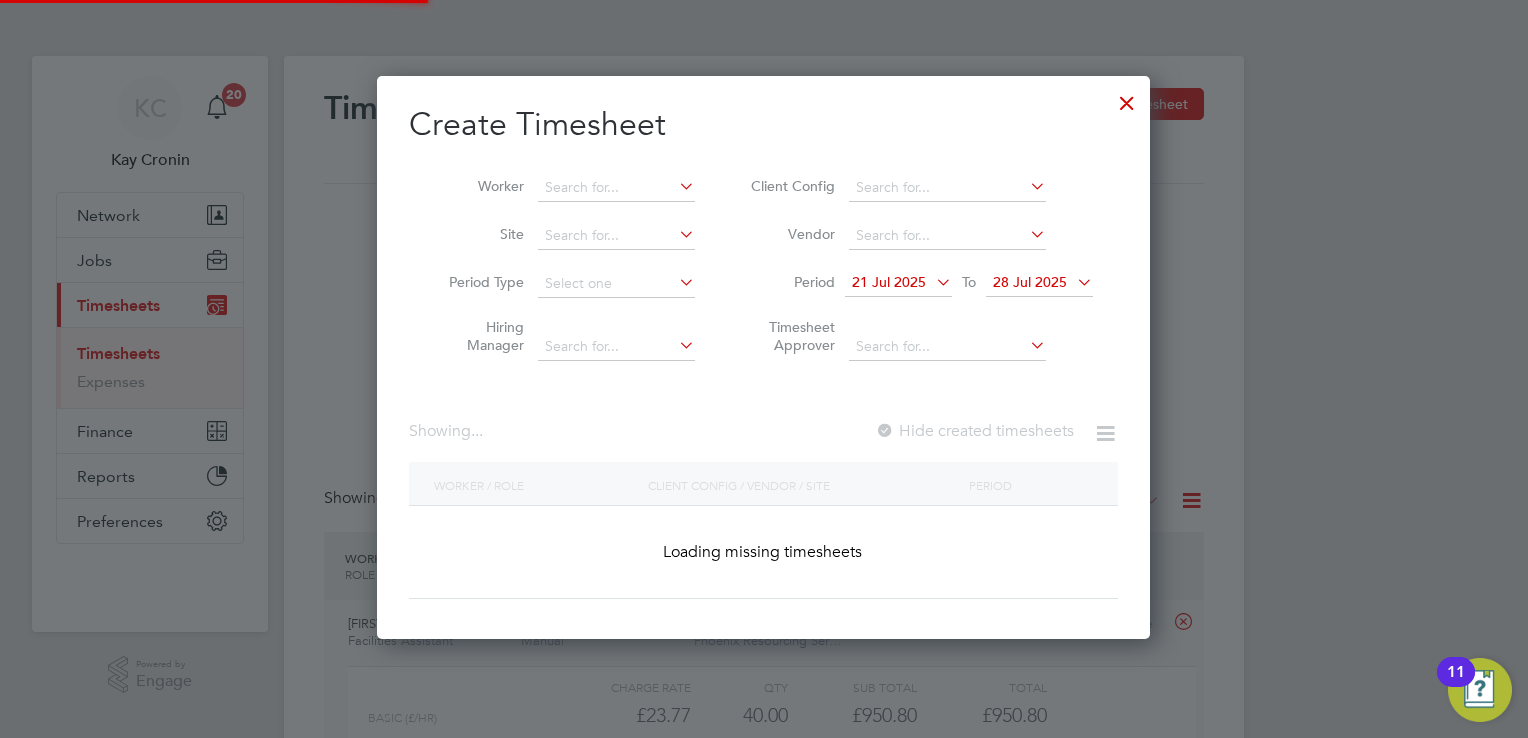 scroll, scrollTop: 10, scrollLeft: 10, axis: both 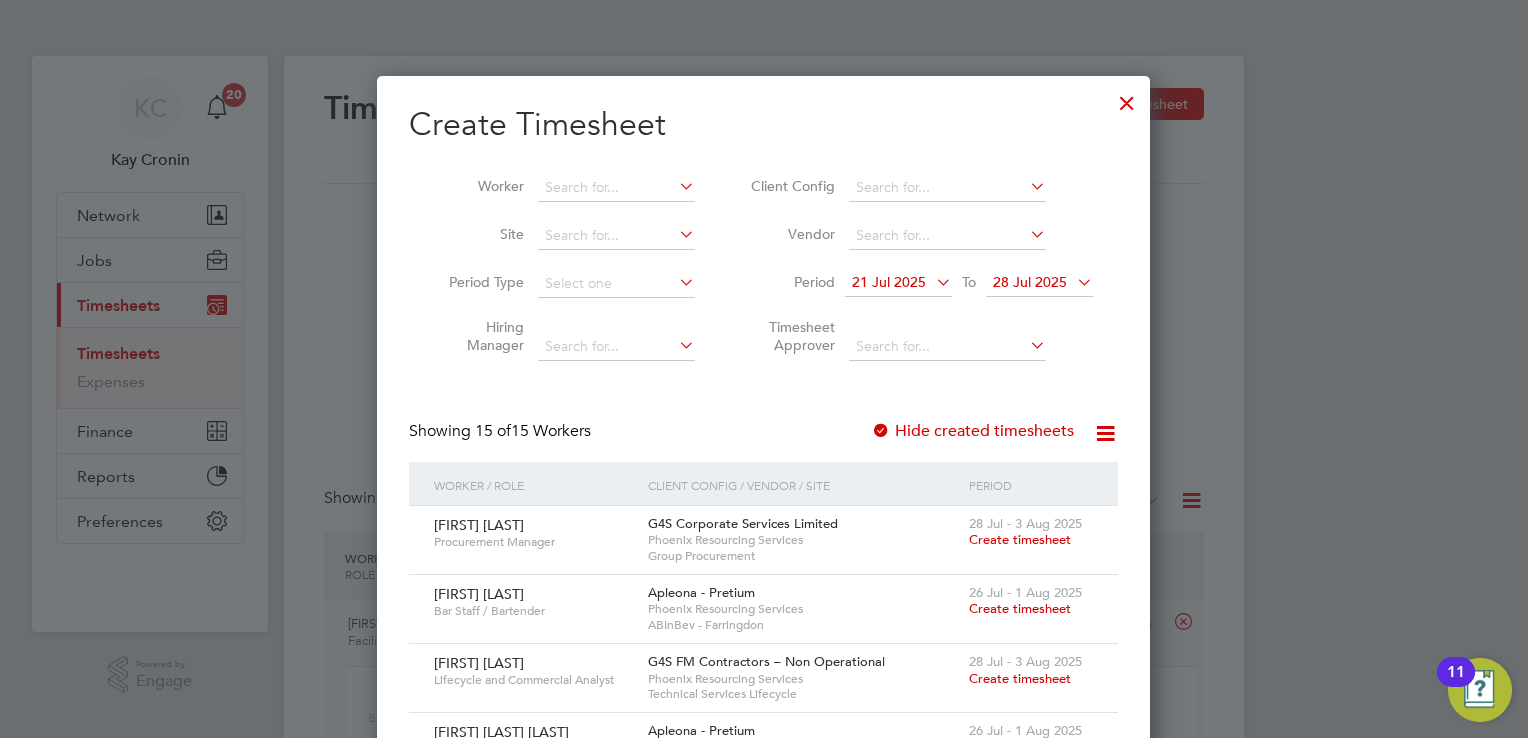 drag, startPoint x: 1022, startPoint y: 286, endPoint x: 1068, endPoint y: 307, distance: 50.566788 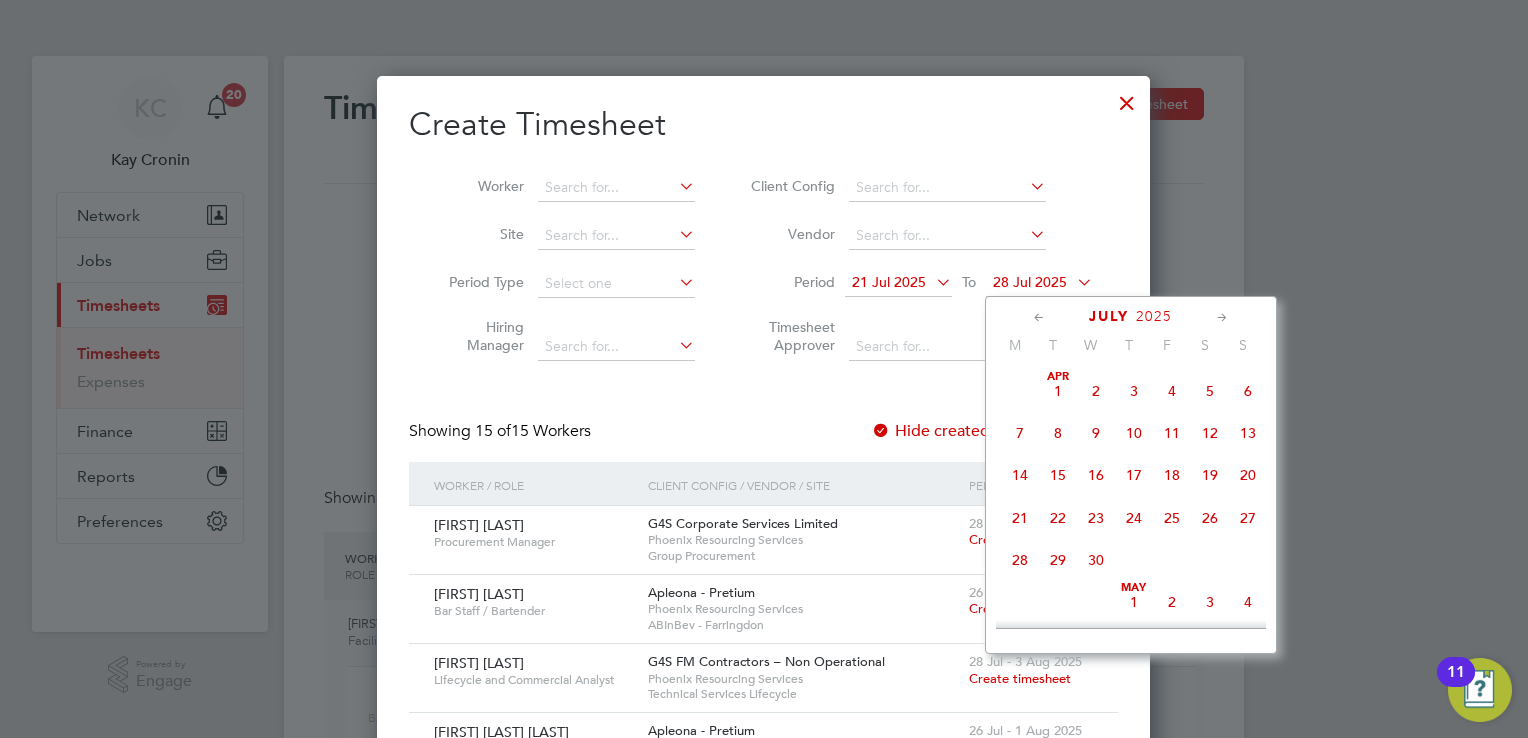 scroll, scrollTop: 783, scrollLeft: 0, axis: vertical 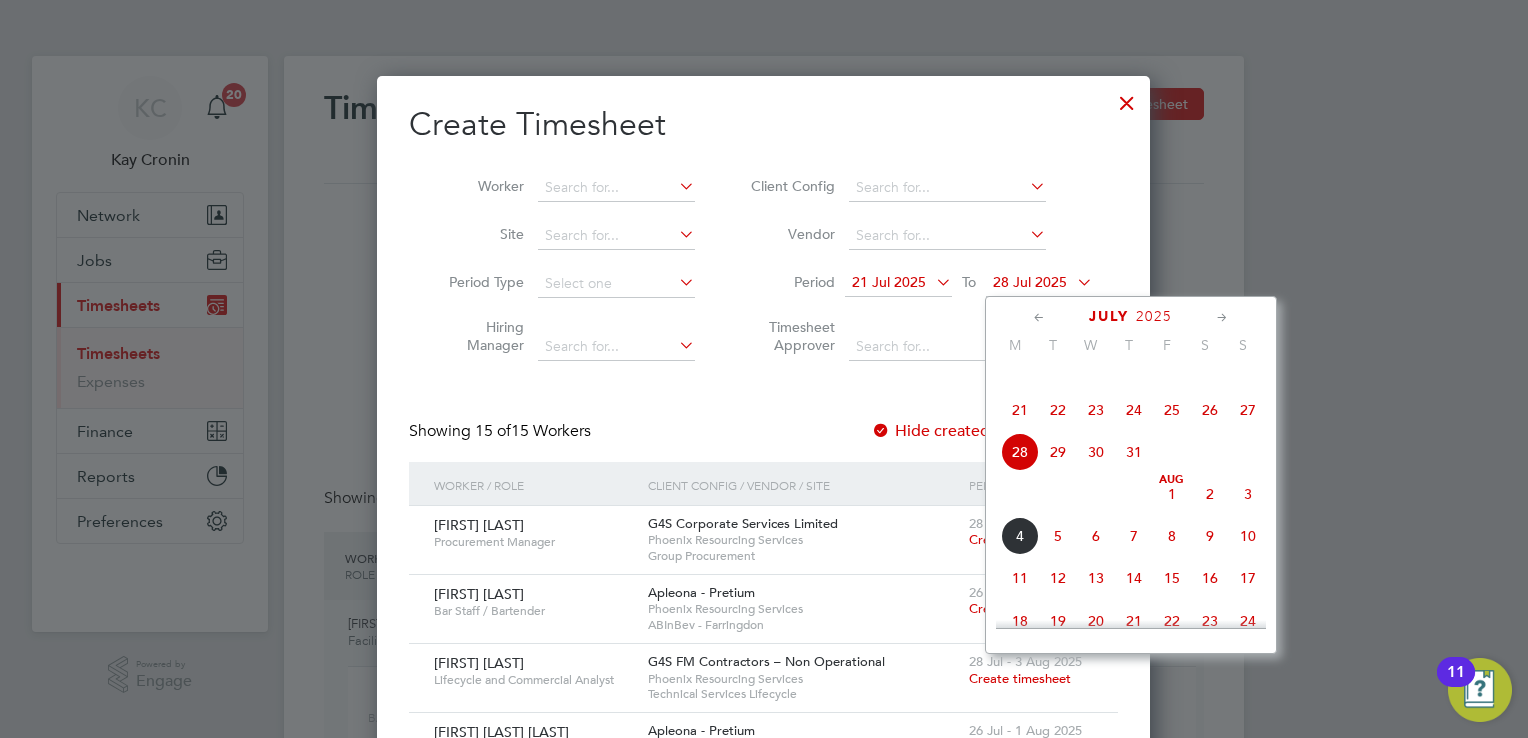 click on "2" 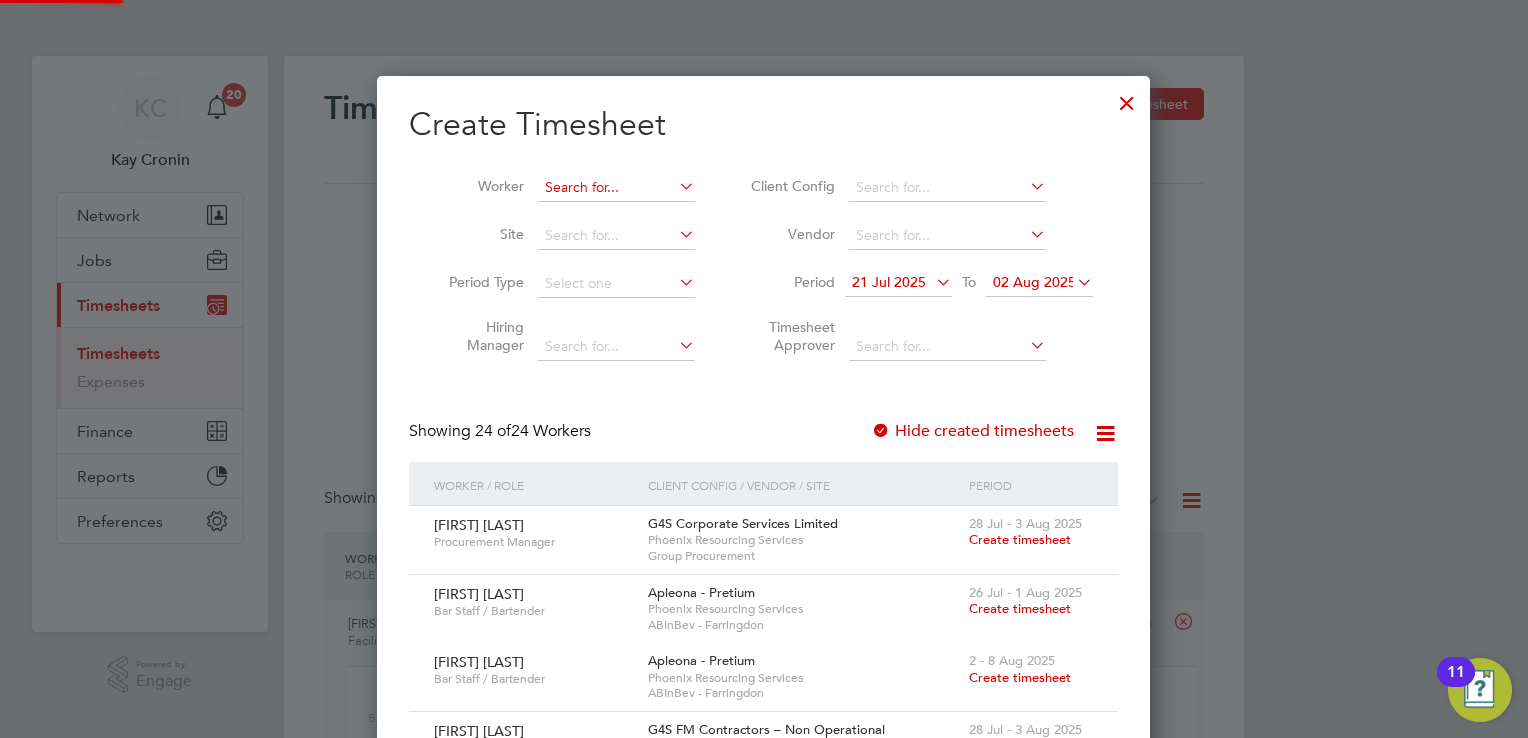 scroll, scrollTop: 9, scrollLeft: 10, axis: both 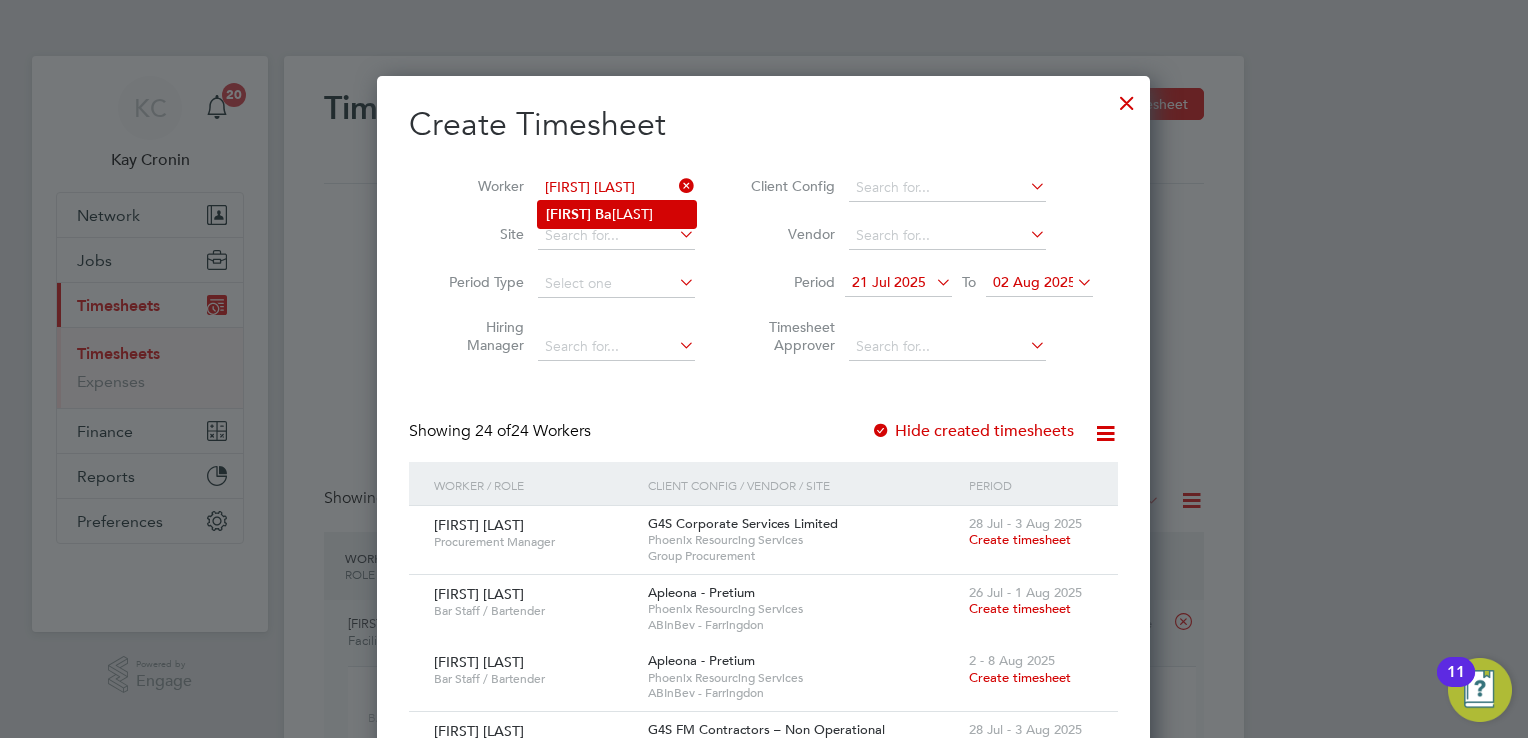 click on "[FIRST]   [LAST]" 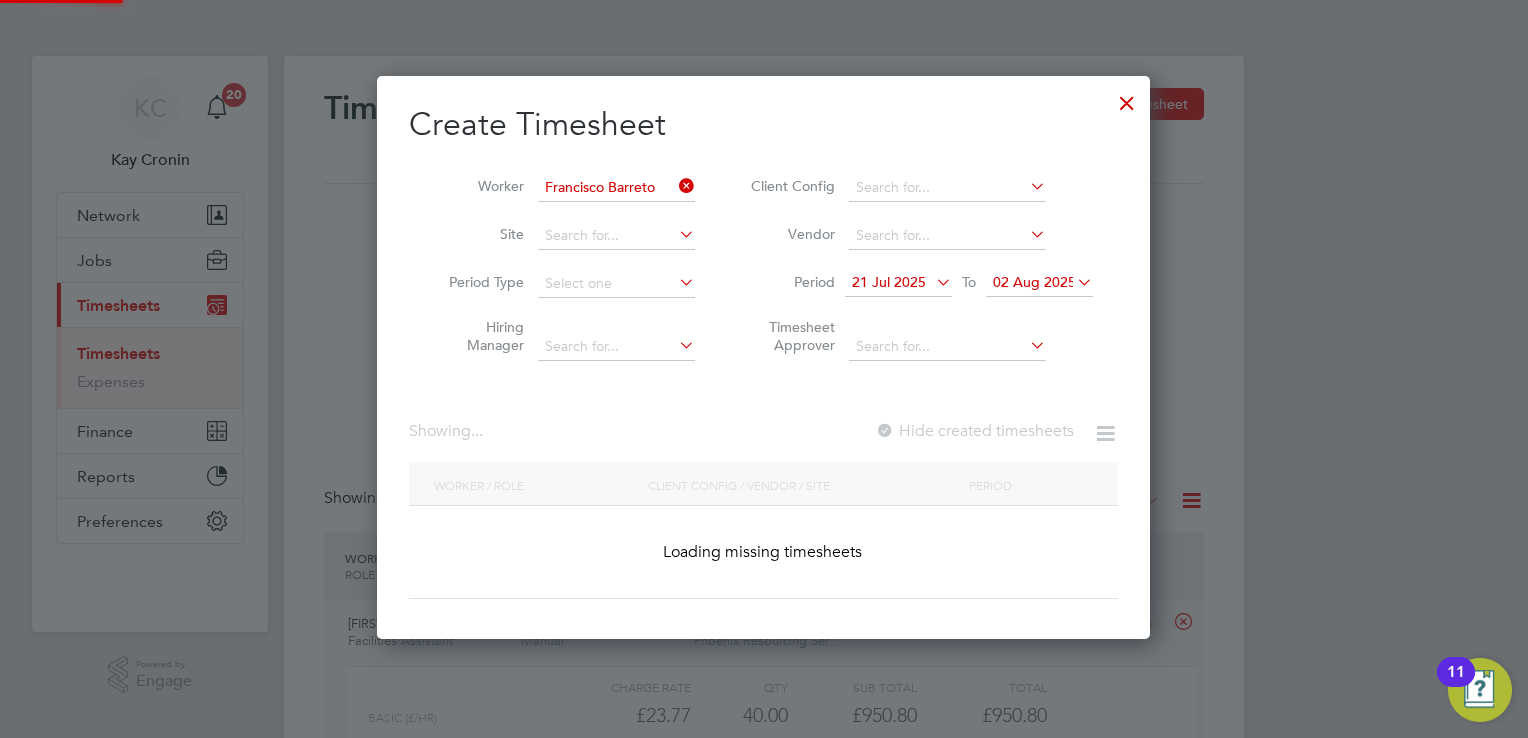 scroll, scrollTop: 10, scrollLeft: 10, axis: both 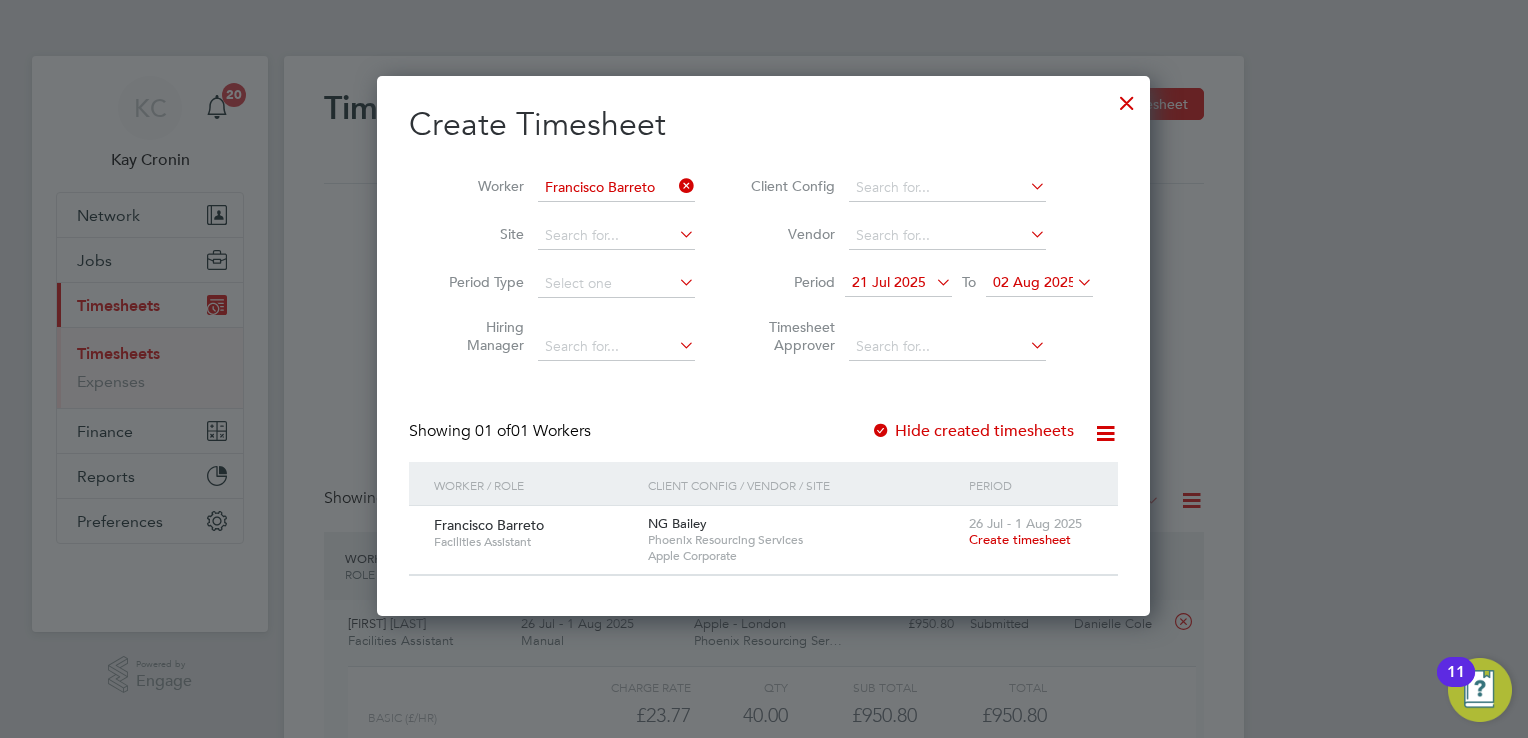 click on "Create timesheet" at bounding box center (1020, 539) 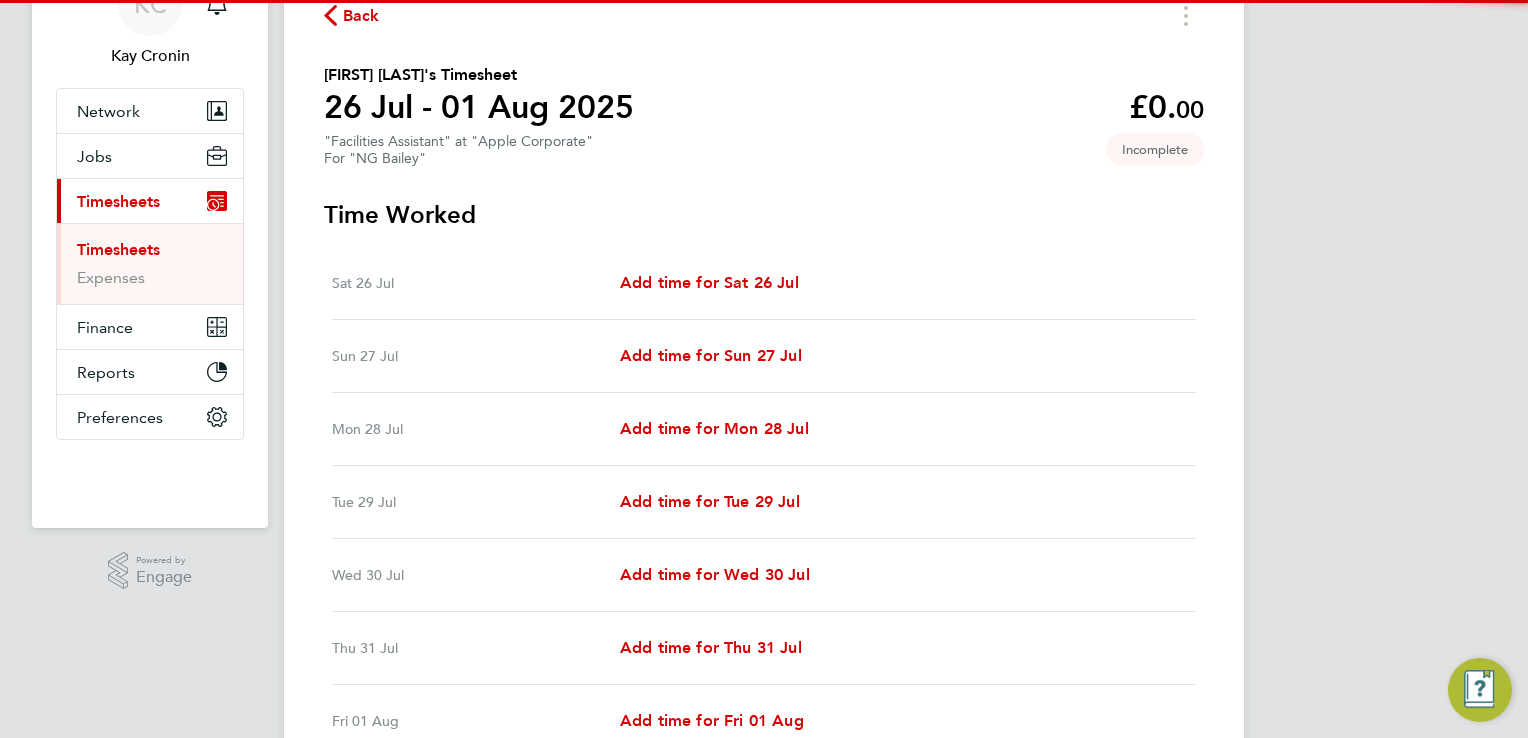 scroll, scrollTop: 298, scrollLeft: 0, axis: vertical 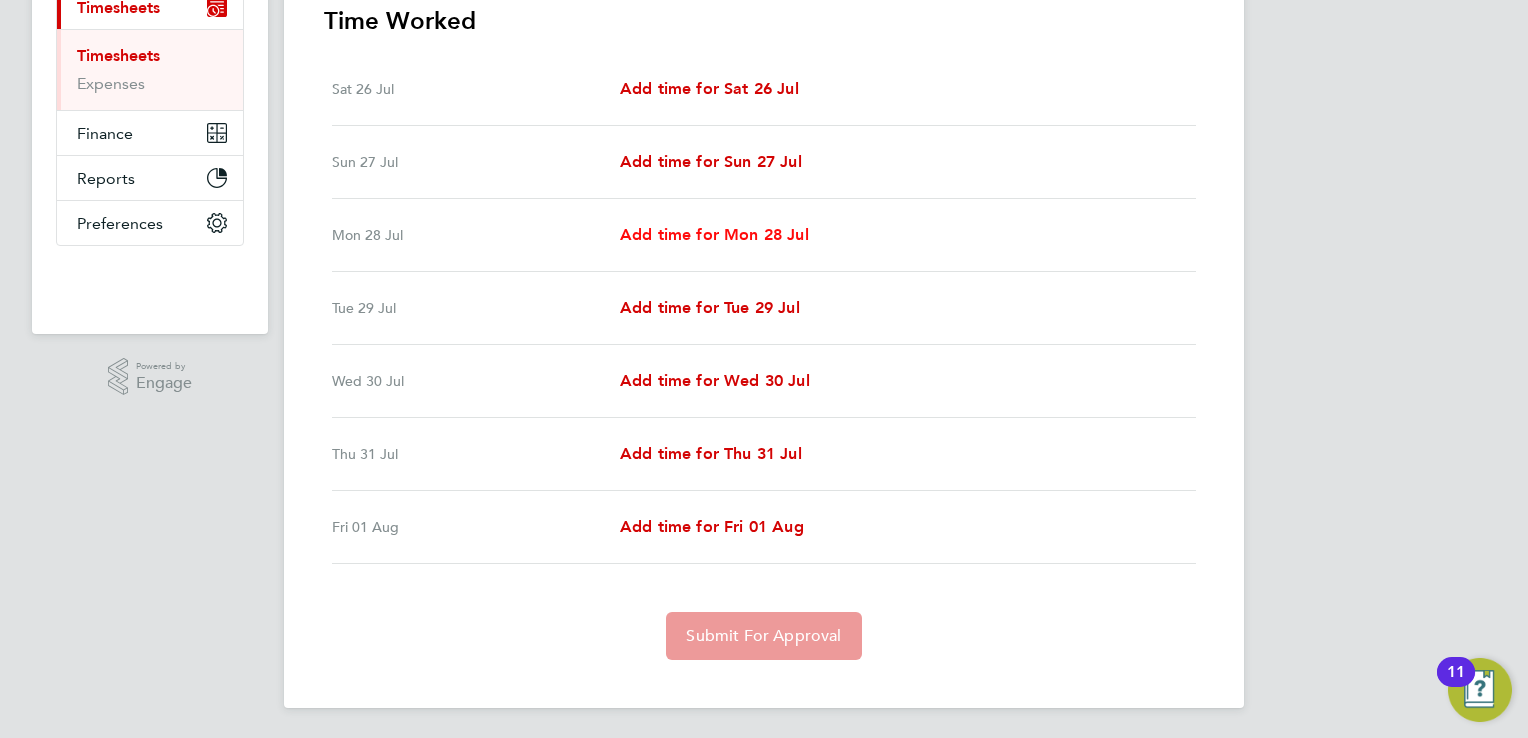 click on "Add time for Mon 28 Jul" at bounding box center [714, 235] 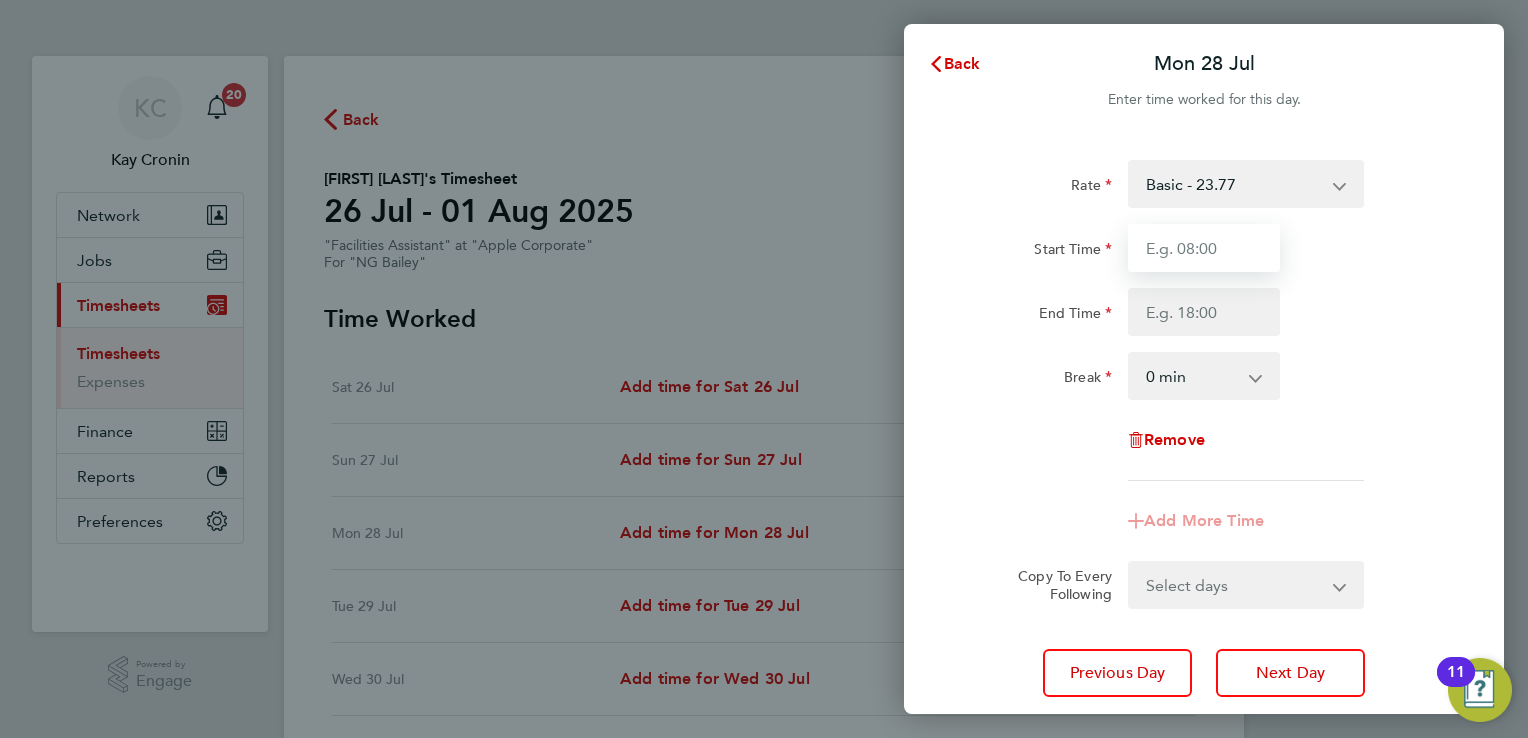 click on "Start Time" at bounding box center (1204, 248) 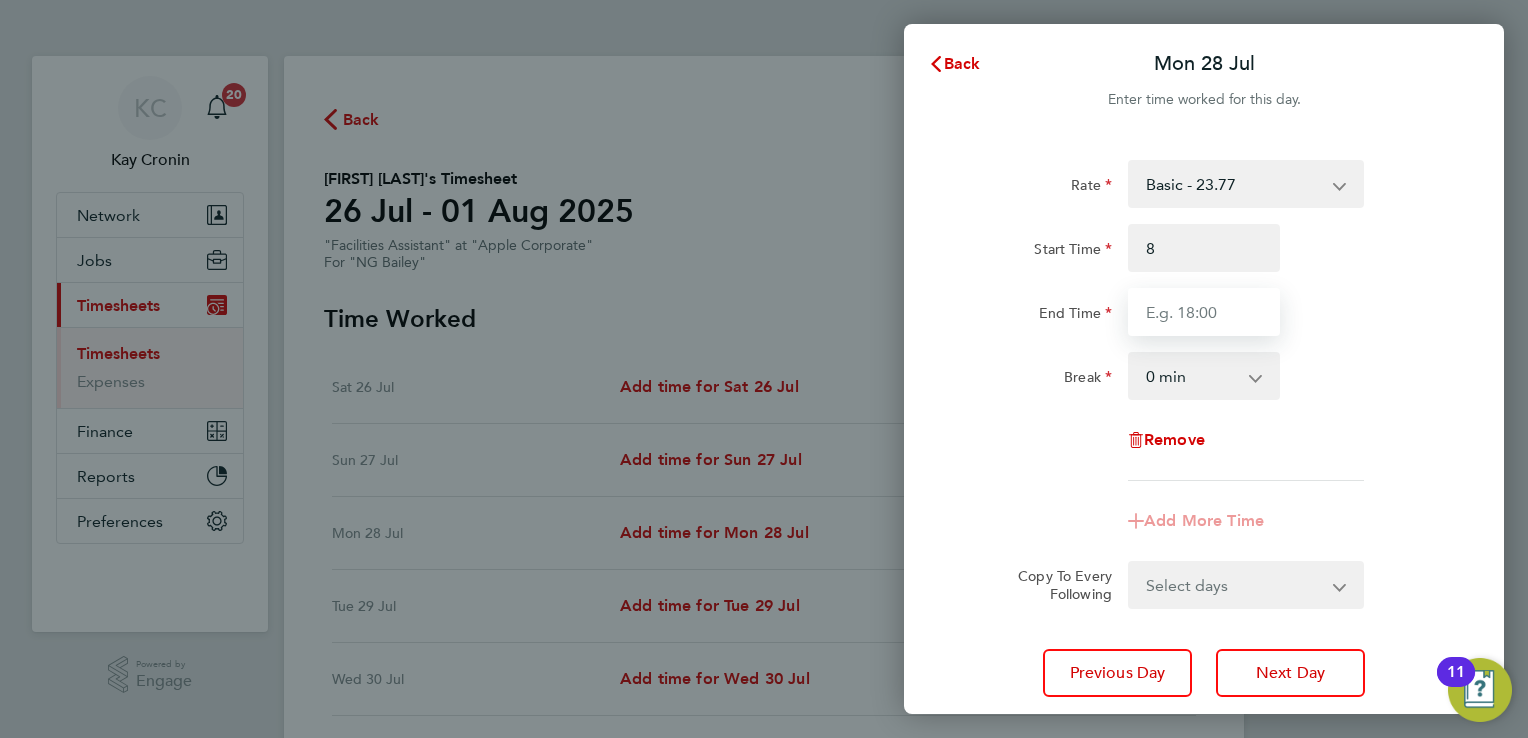 type on "08:00" 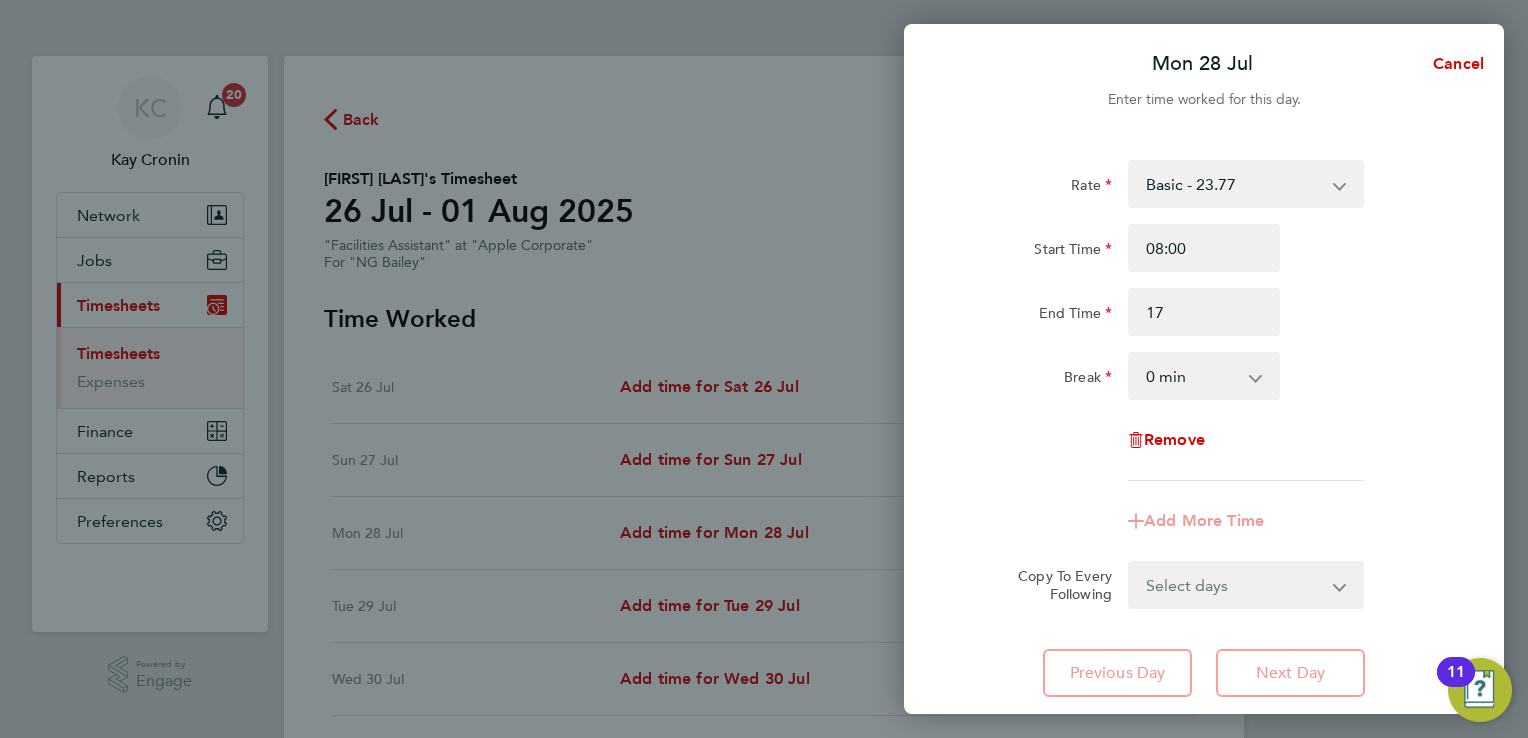 type on "17:00" 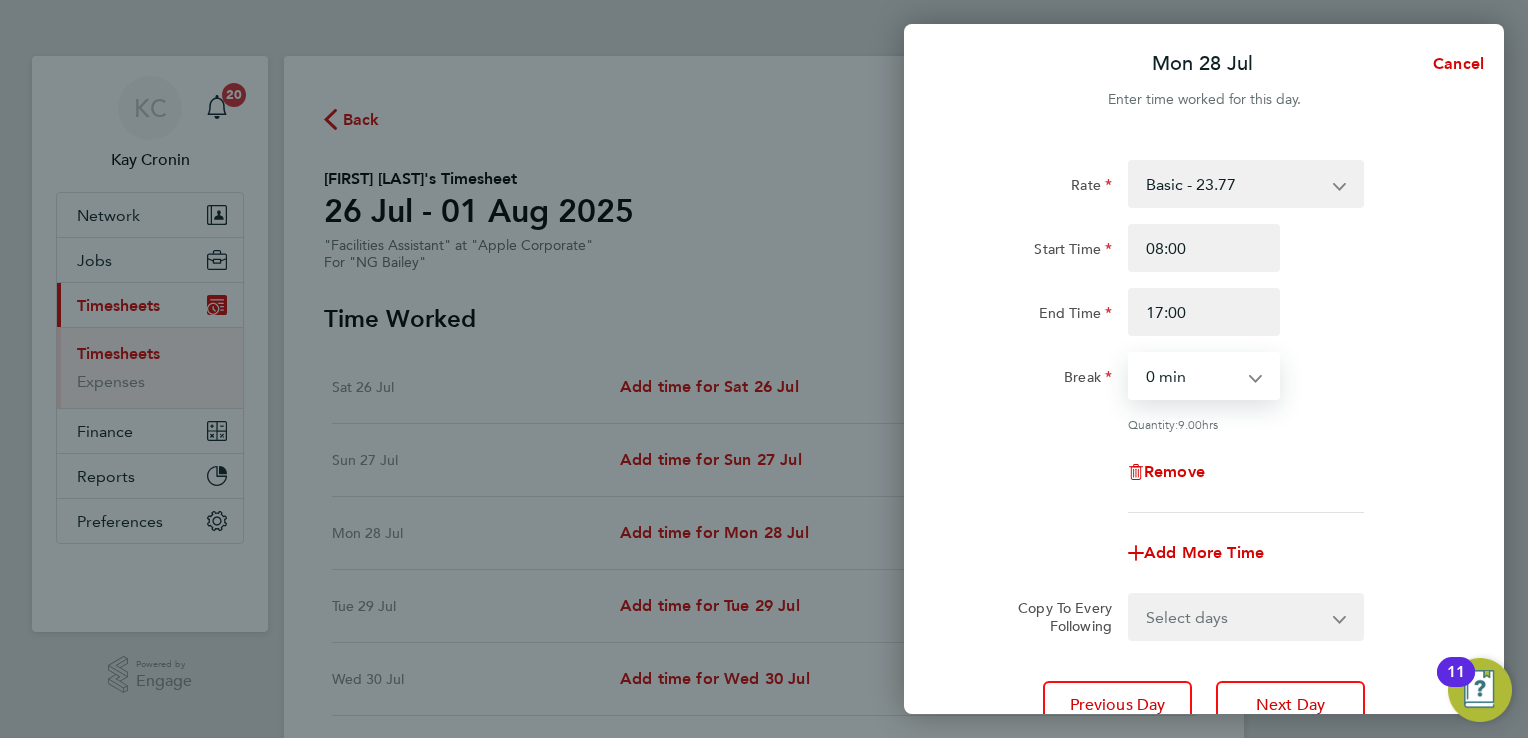 drag, startPoint x: 1228, startPoint y: 382, endPoint x: 1230, endPoint y: 396, distance: 14.142136 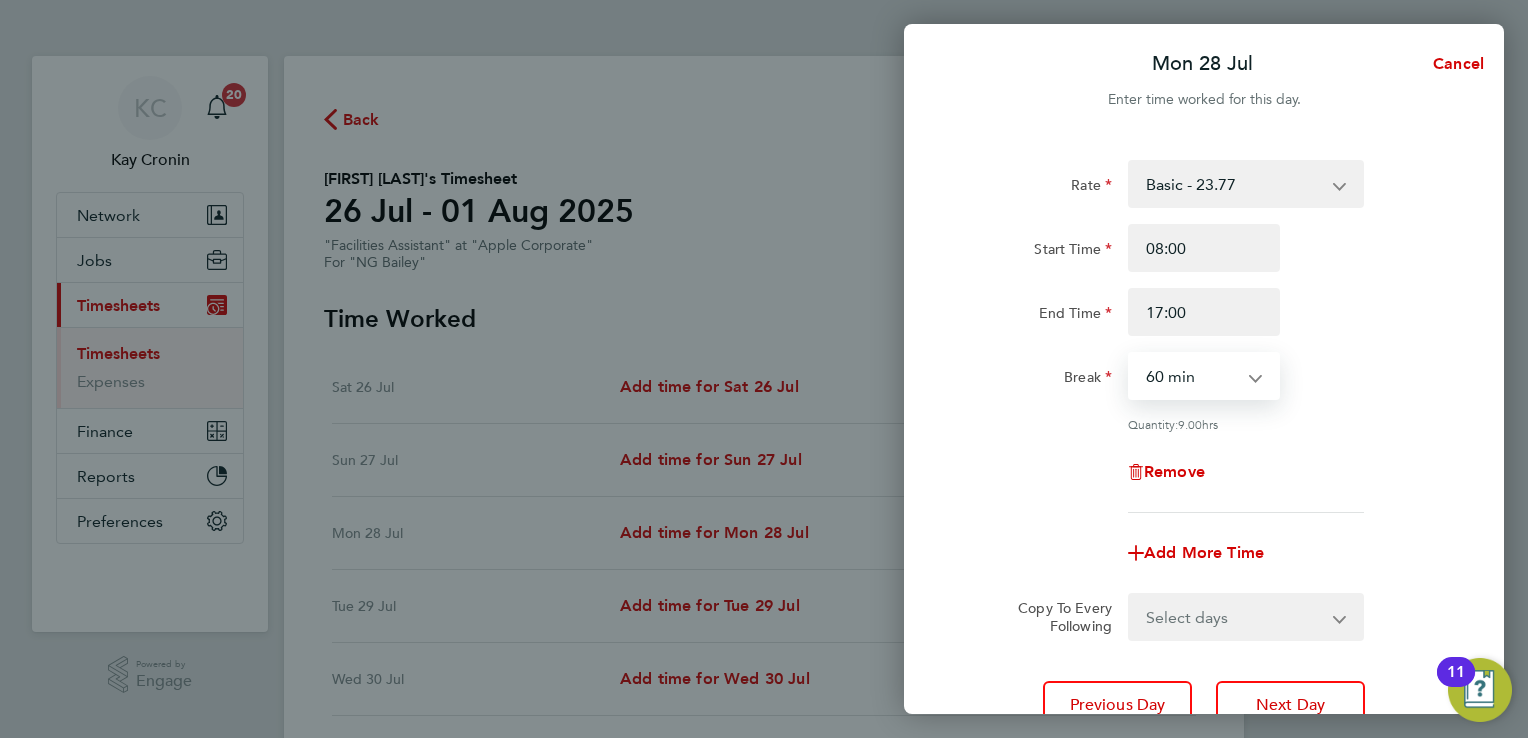 click on "0 min   15 min   30 min   45 min   60 min   75 min   90 min" at bounding box center [1192, 376] 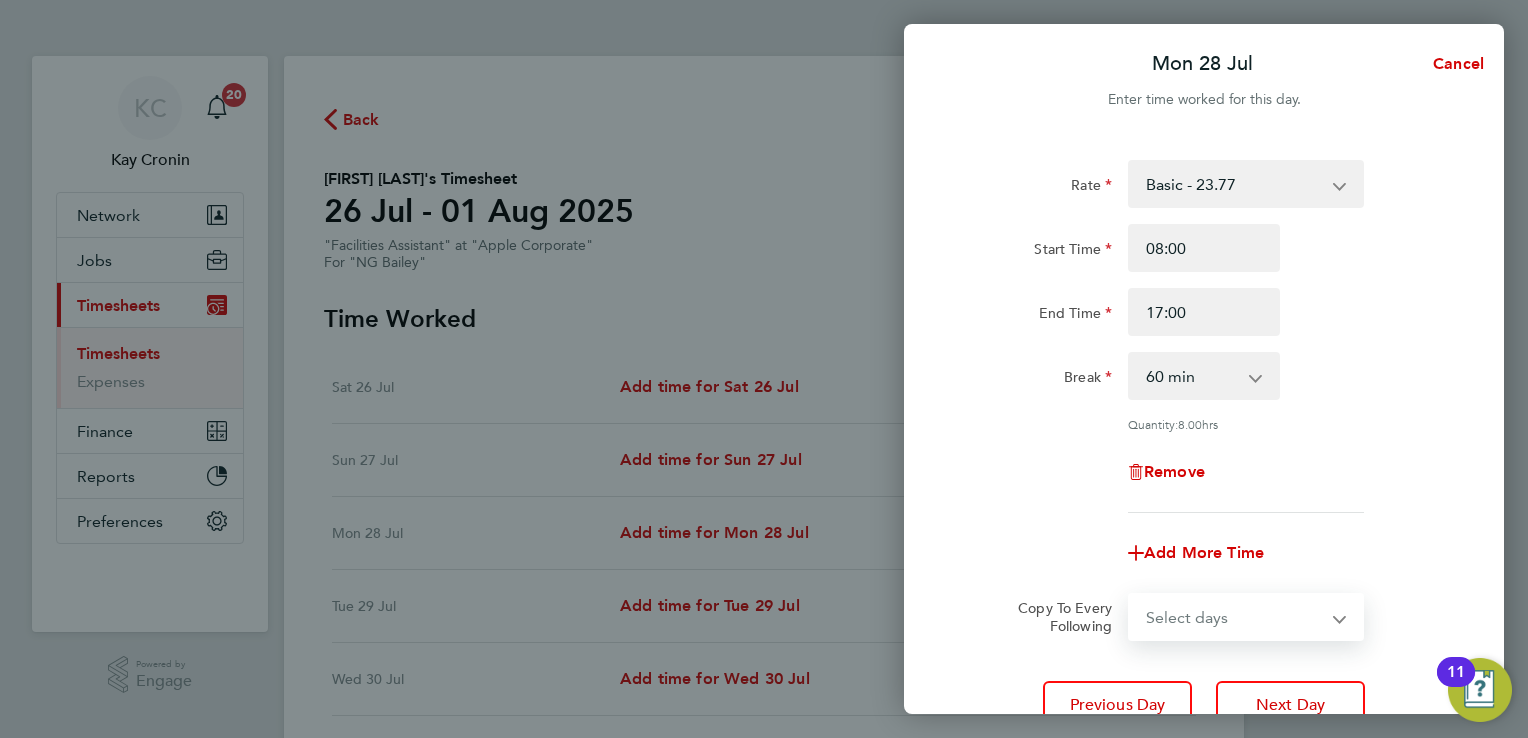 click on "Select days   Day   Tuesday   Wednesday   Thursday   Friday" at bounding box center (1235, 617) 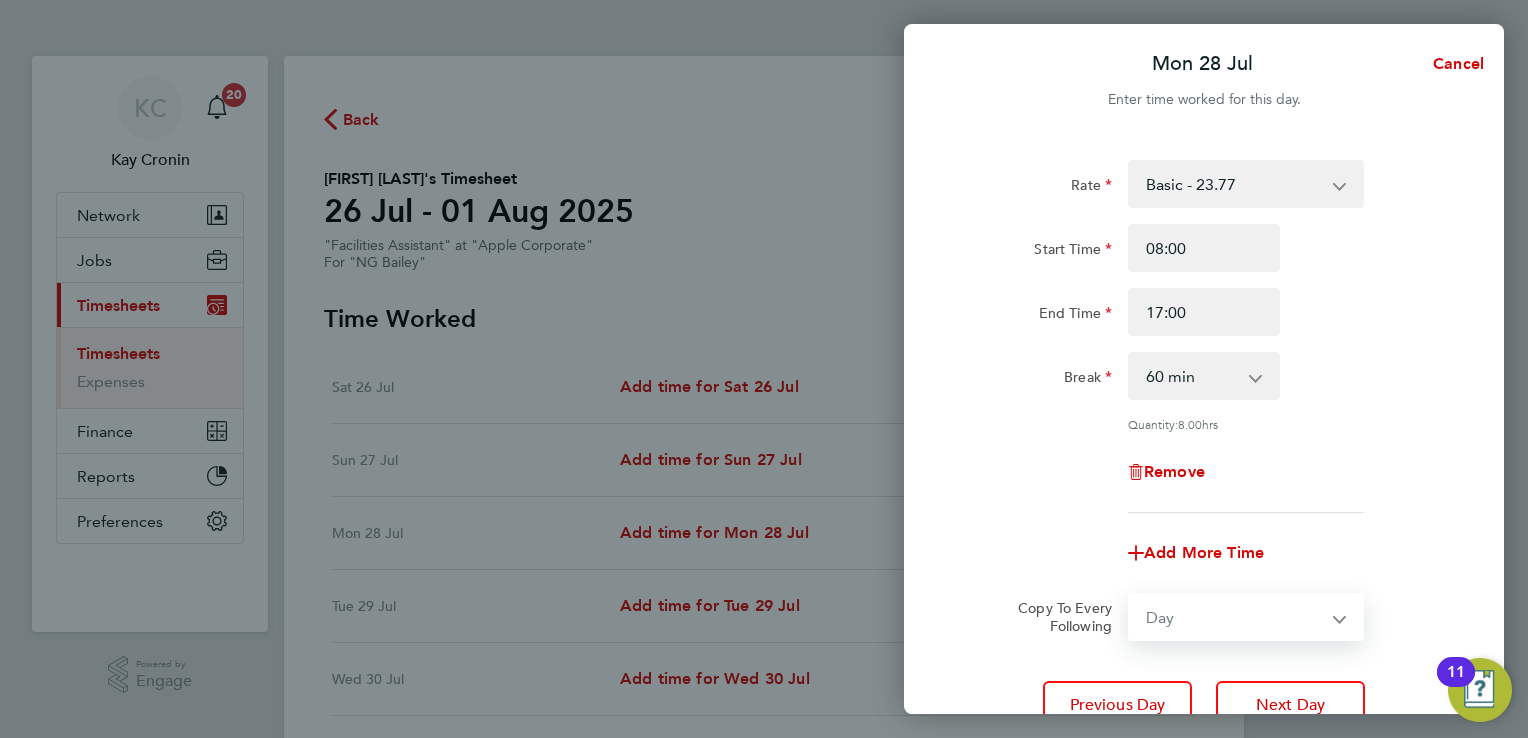 click on "Select days   Day   Tuesday   Wednesday   Thursday   Friday" at bounding box center [1235, 617] 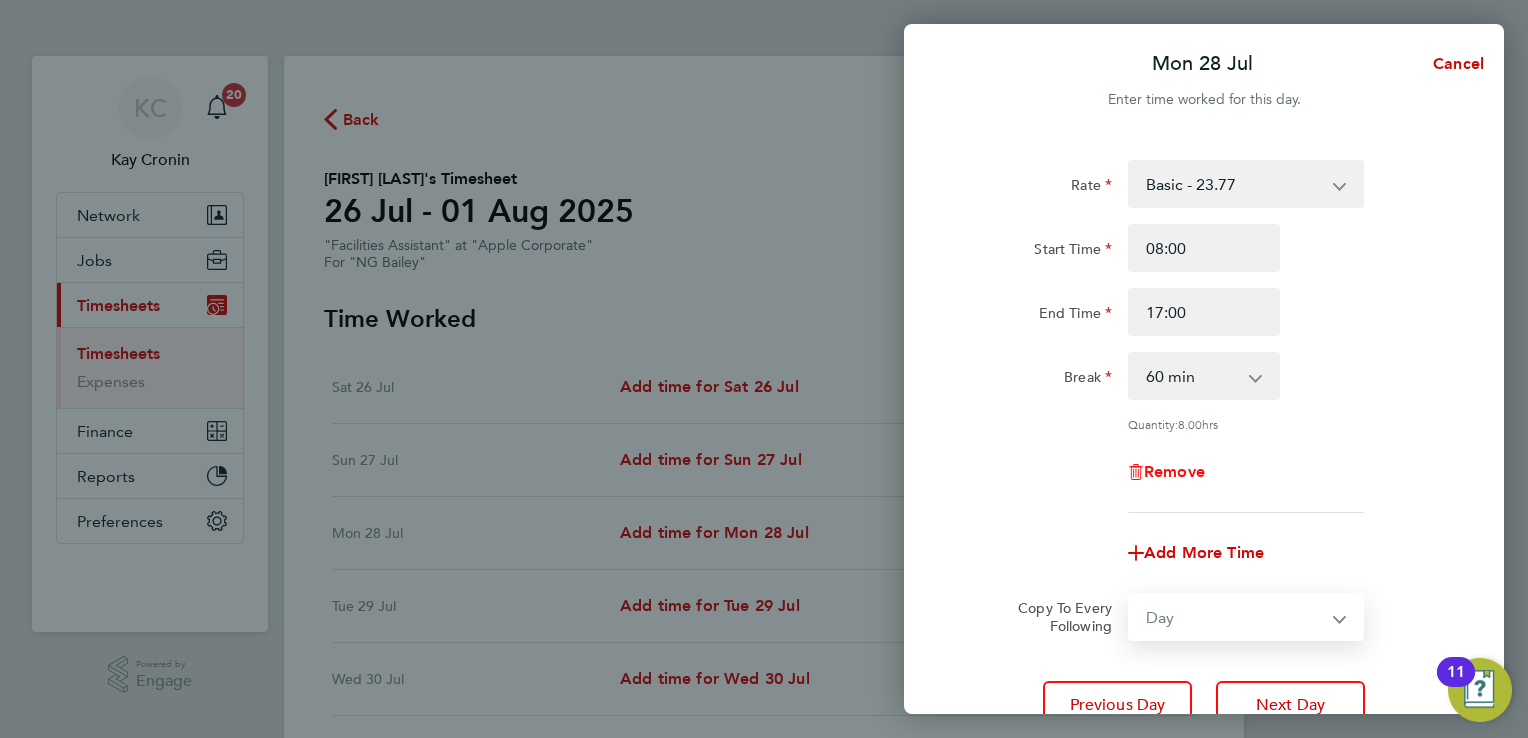 select on "2025-08-01" 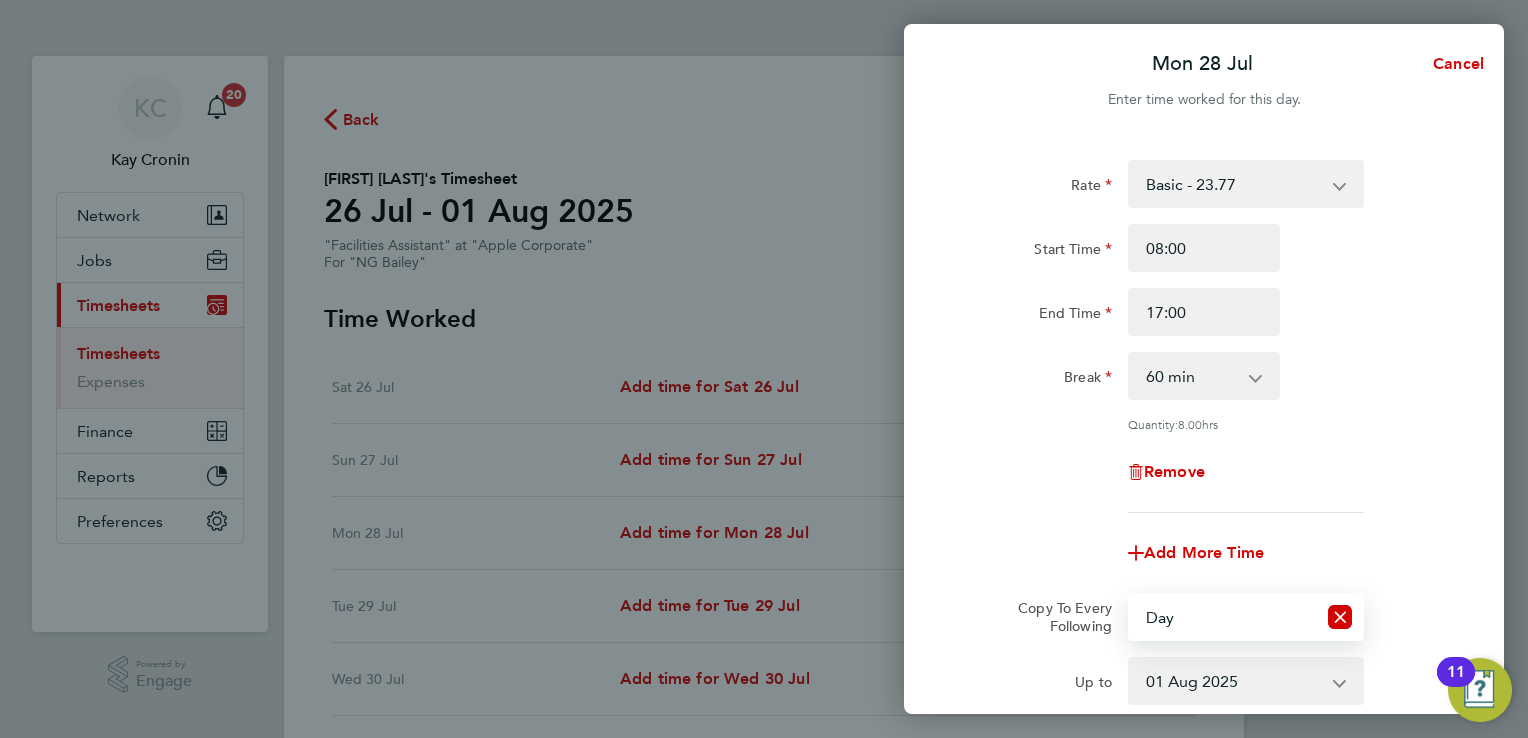 scroll, scrollTop: 252, scrollLeft: 0, axis: vertical 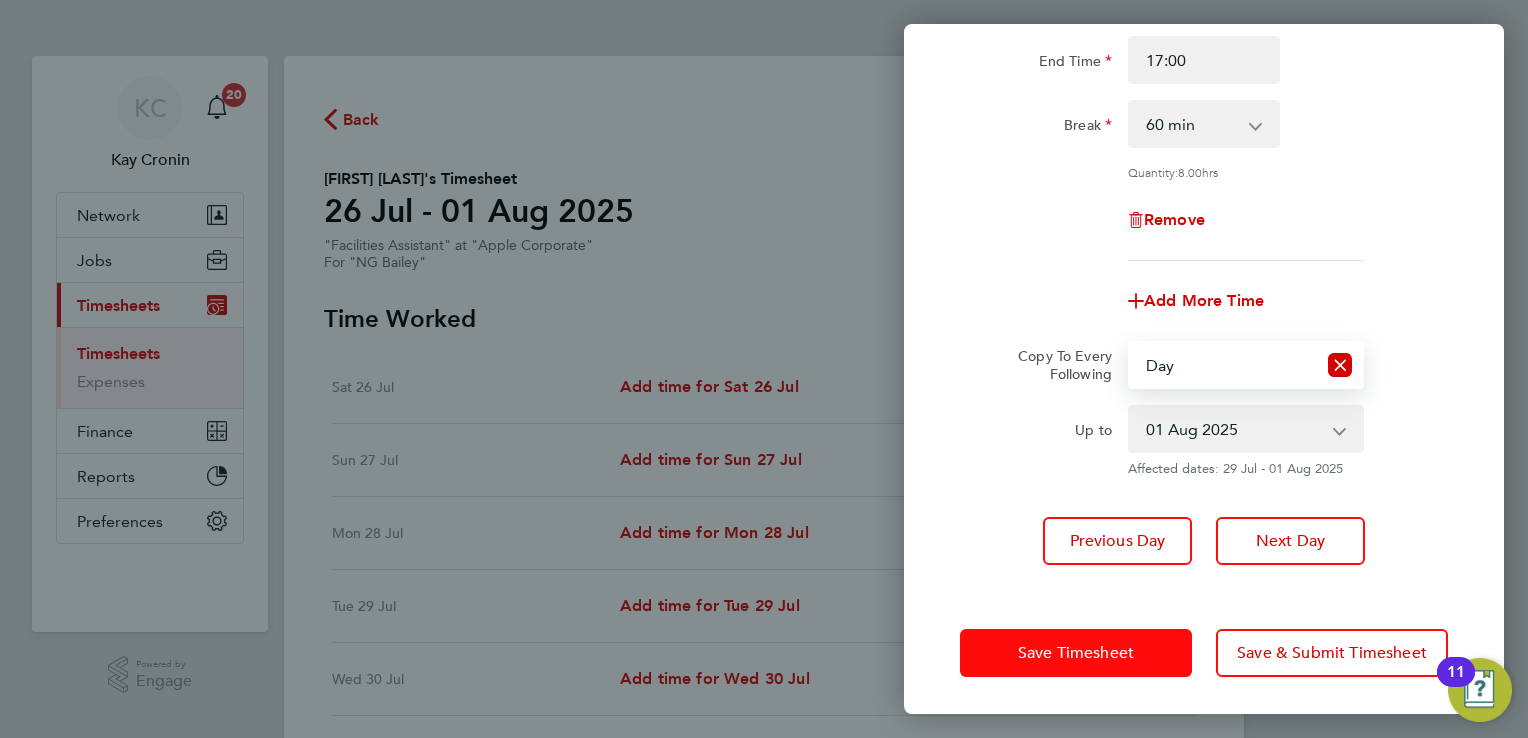 click on "Save Timesheet" 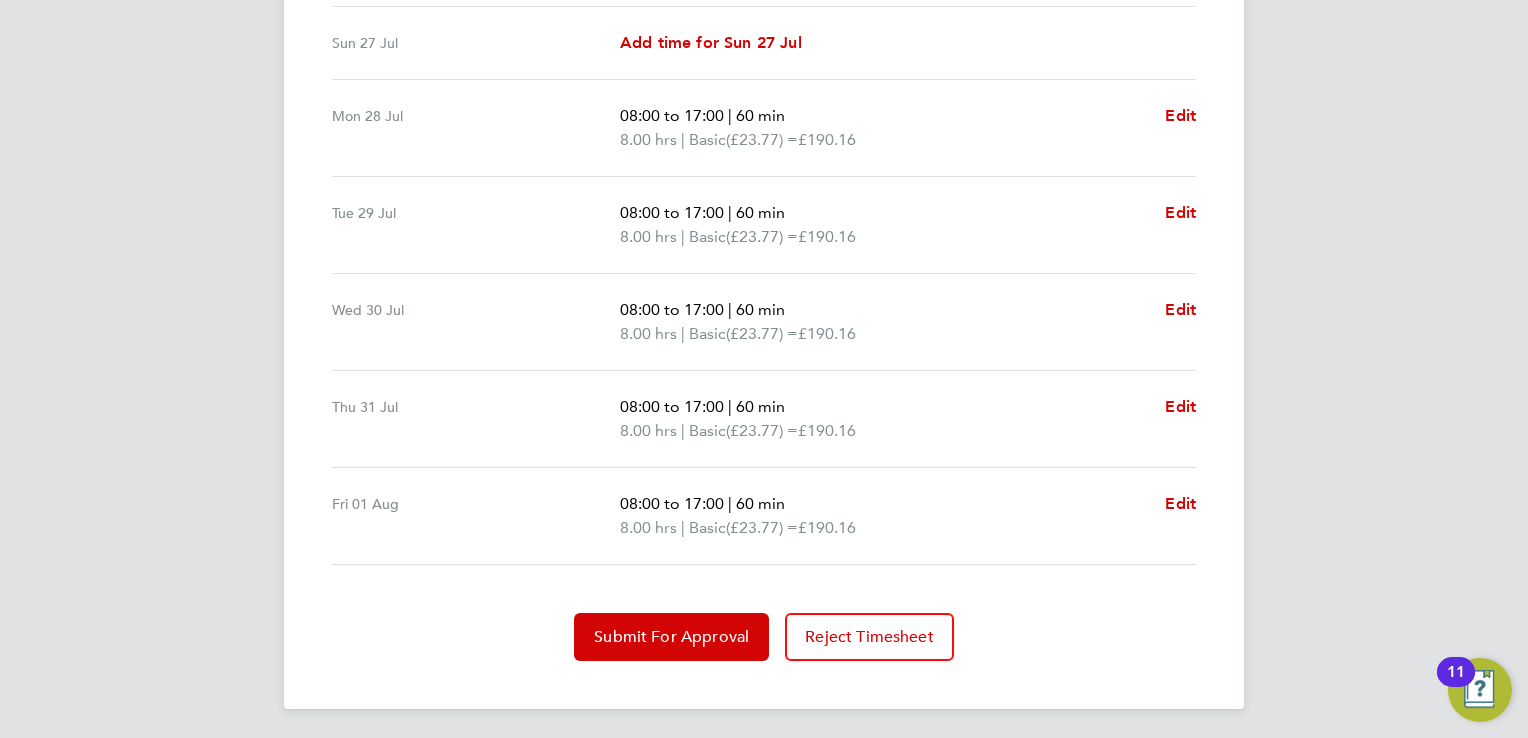 scroll, scrollTop: 604, scrollLeft: 0, axis: vertical 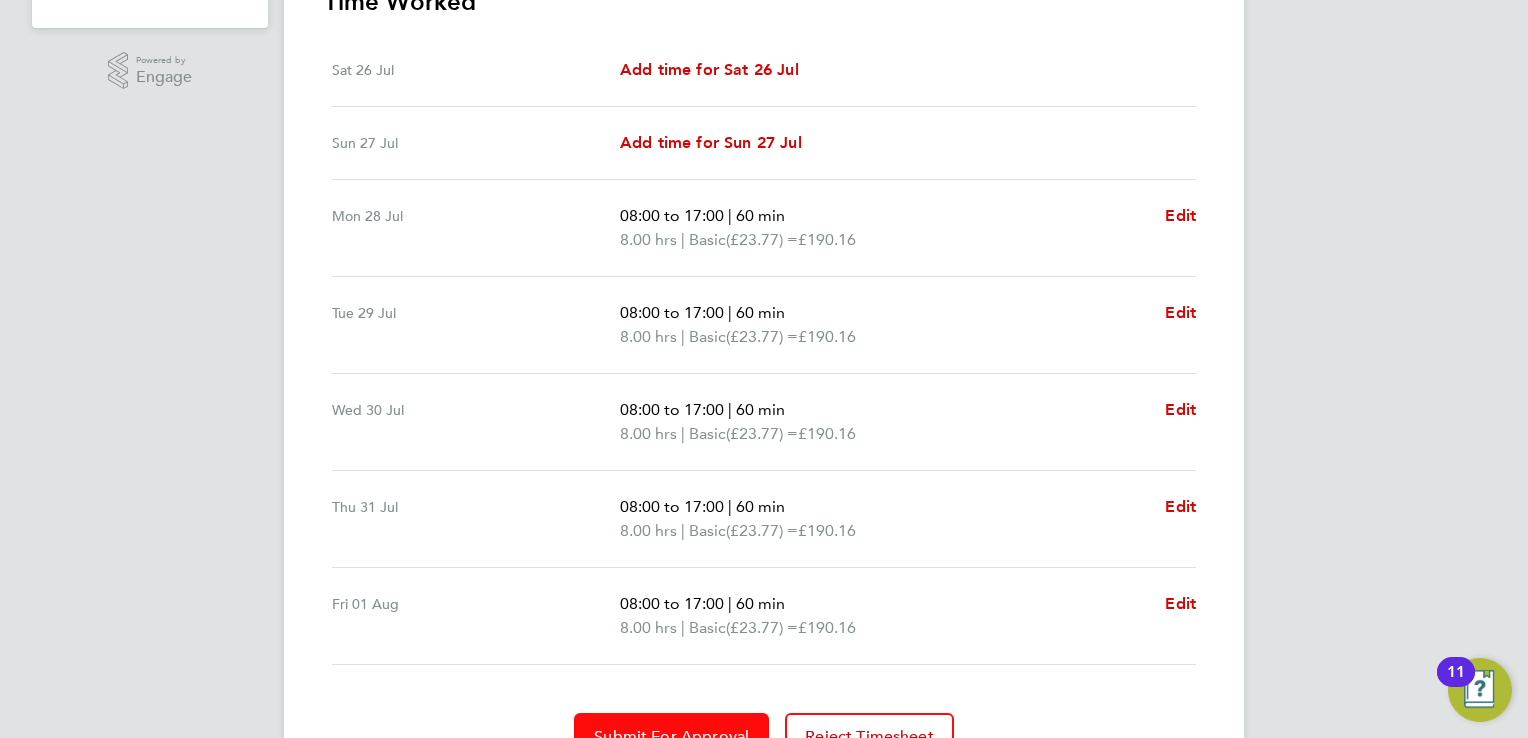 click on "Submit For Approval" 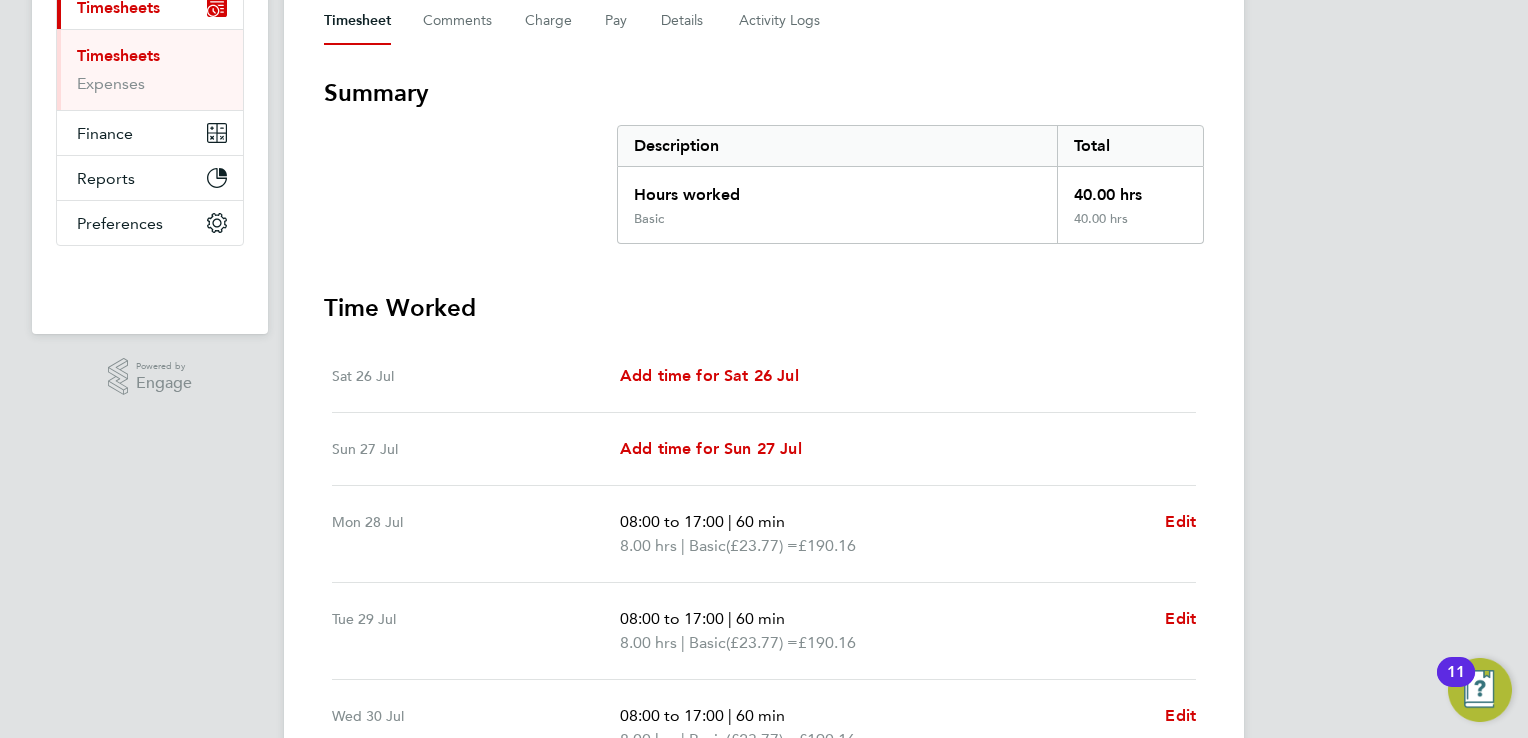 scroll, scrollTop: 103, scrollLeft: 0, axis: vertical 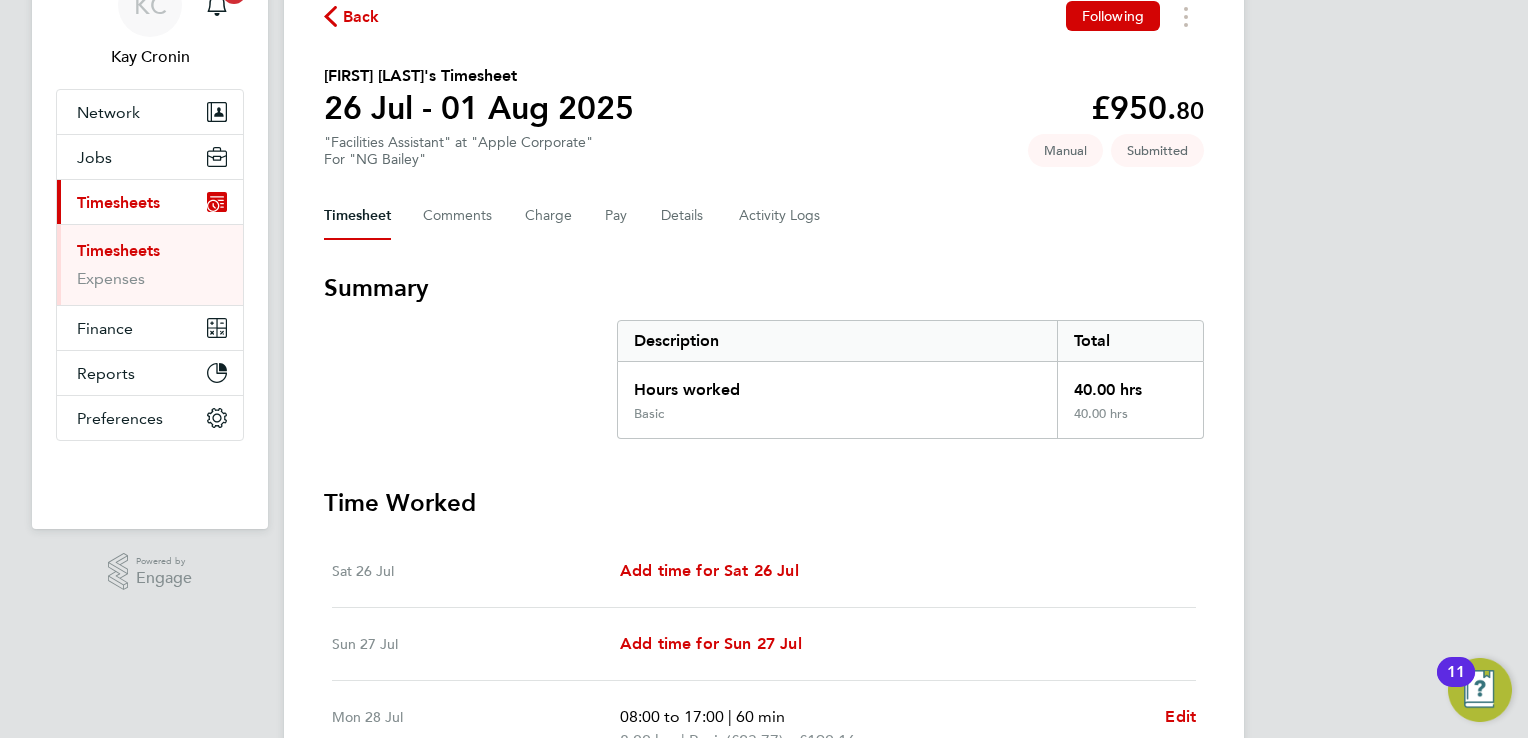 click on "Timesheets" at bounding box center [118, 250] 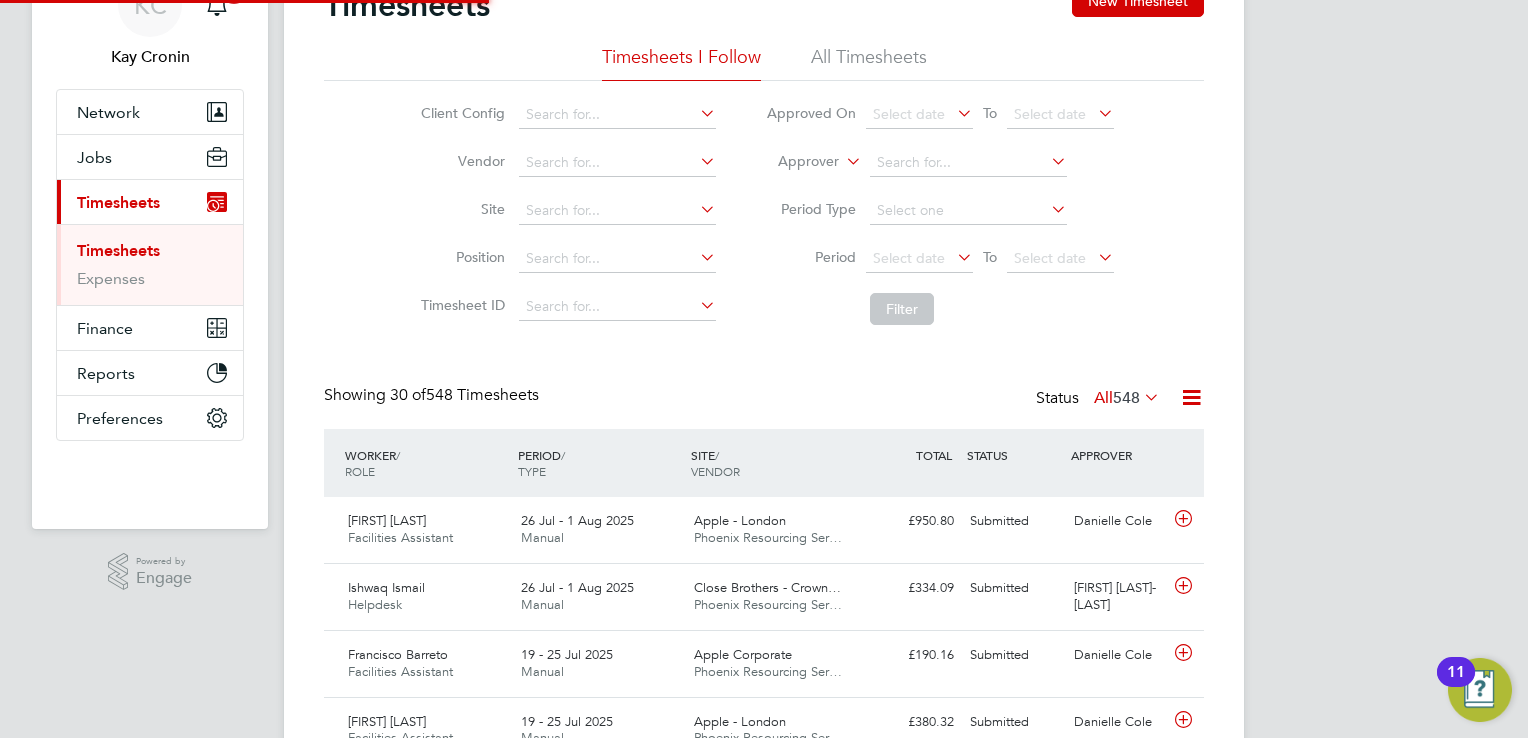 scroll, scrollTop: 0, scrollLeft: 0, axis: both 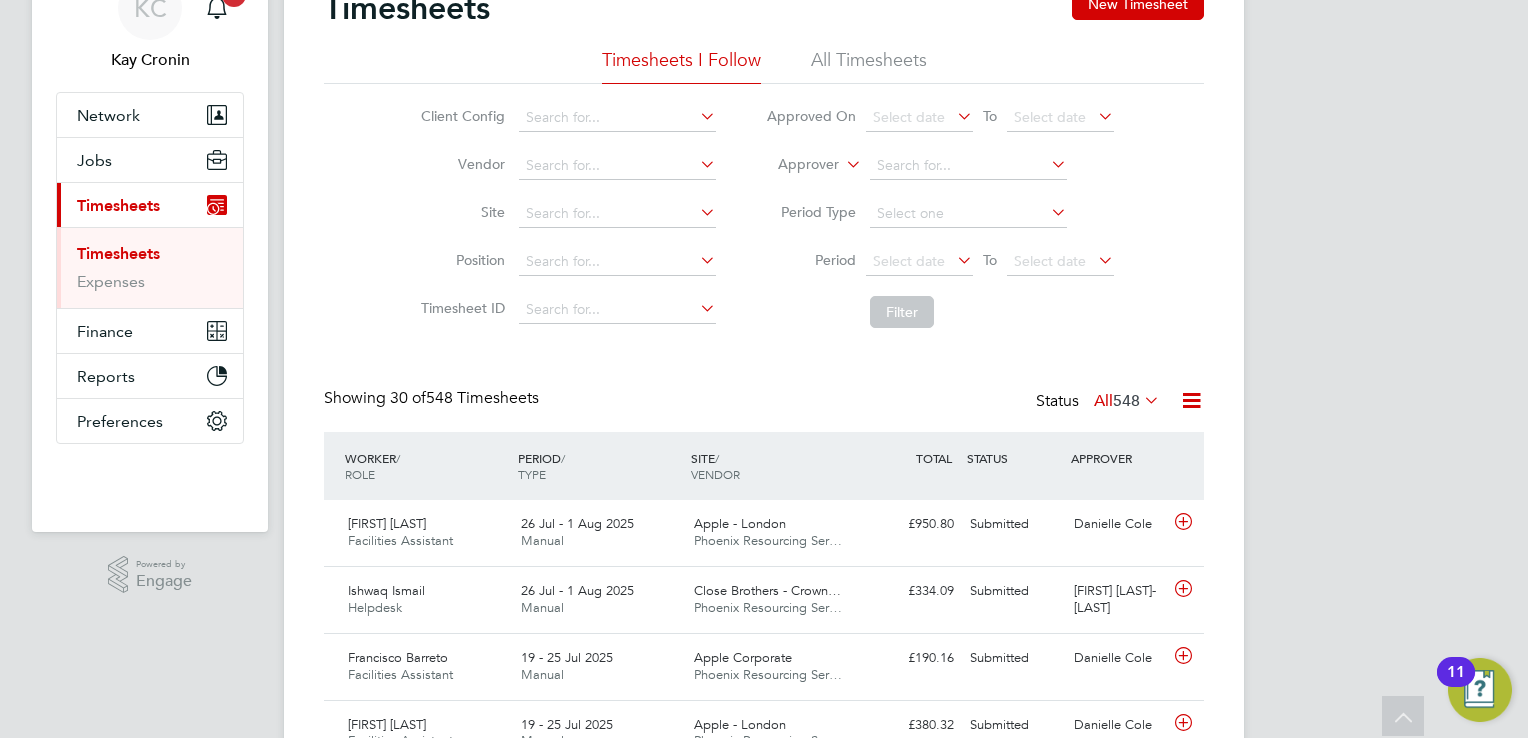 click on "All Timesheets" 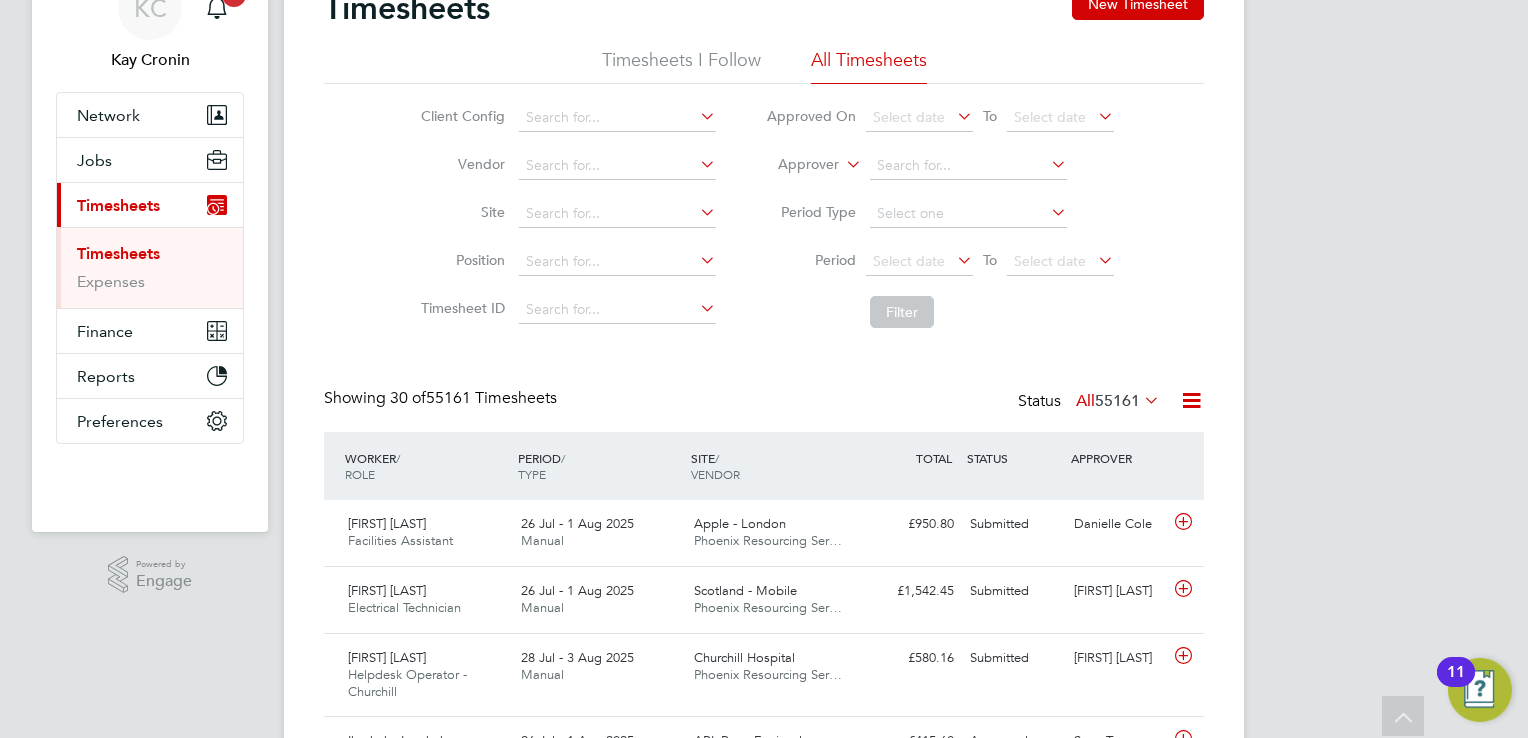 click on "Timesheets I Follow" 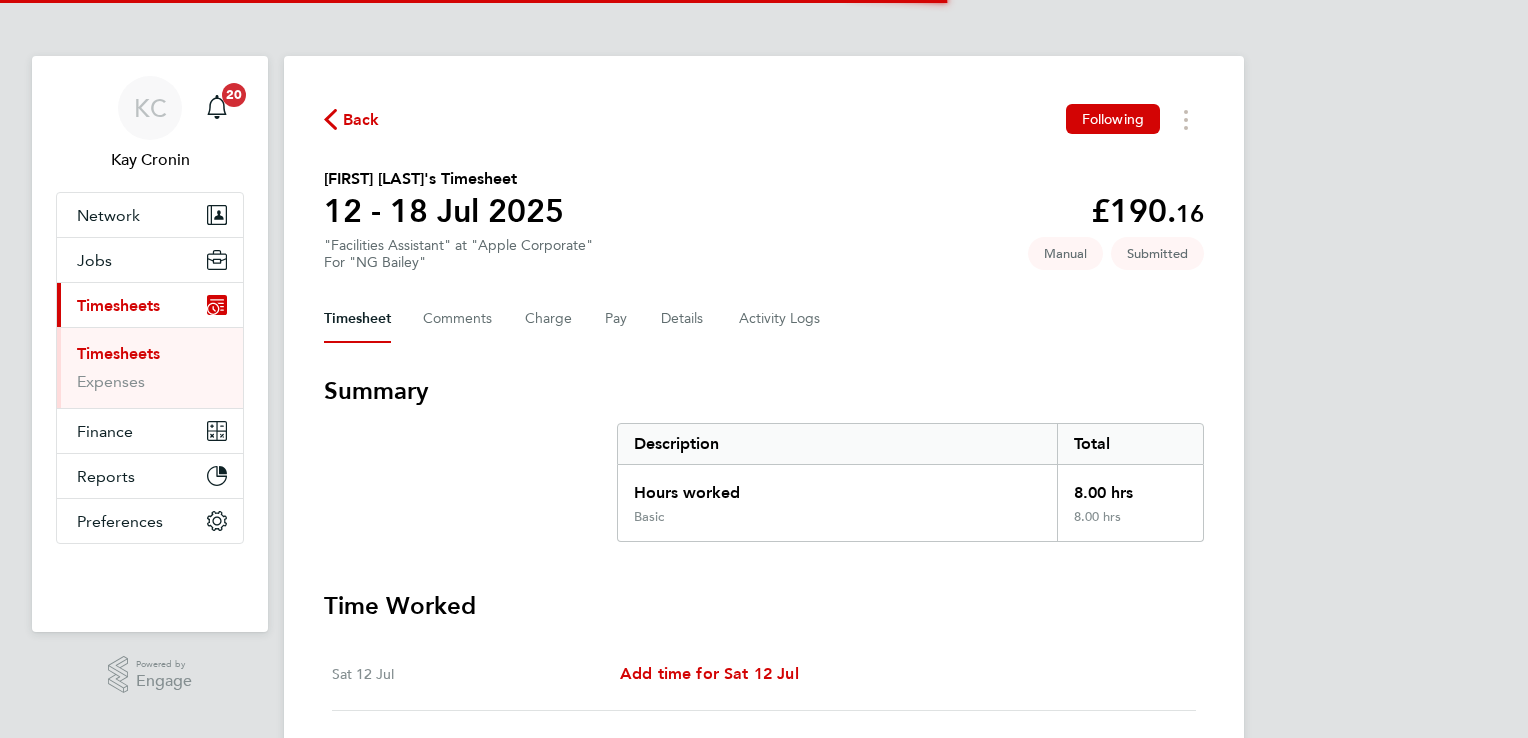 scroll, scrollTop: 0, scrollLeft: 0, axis: both 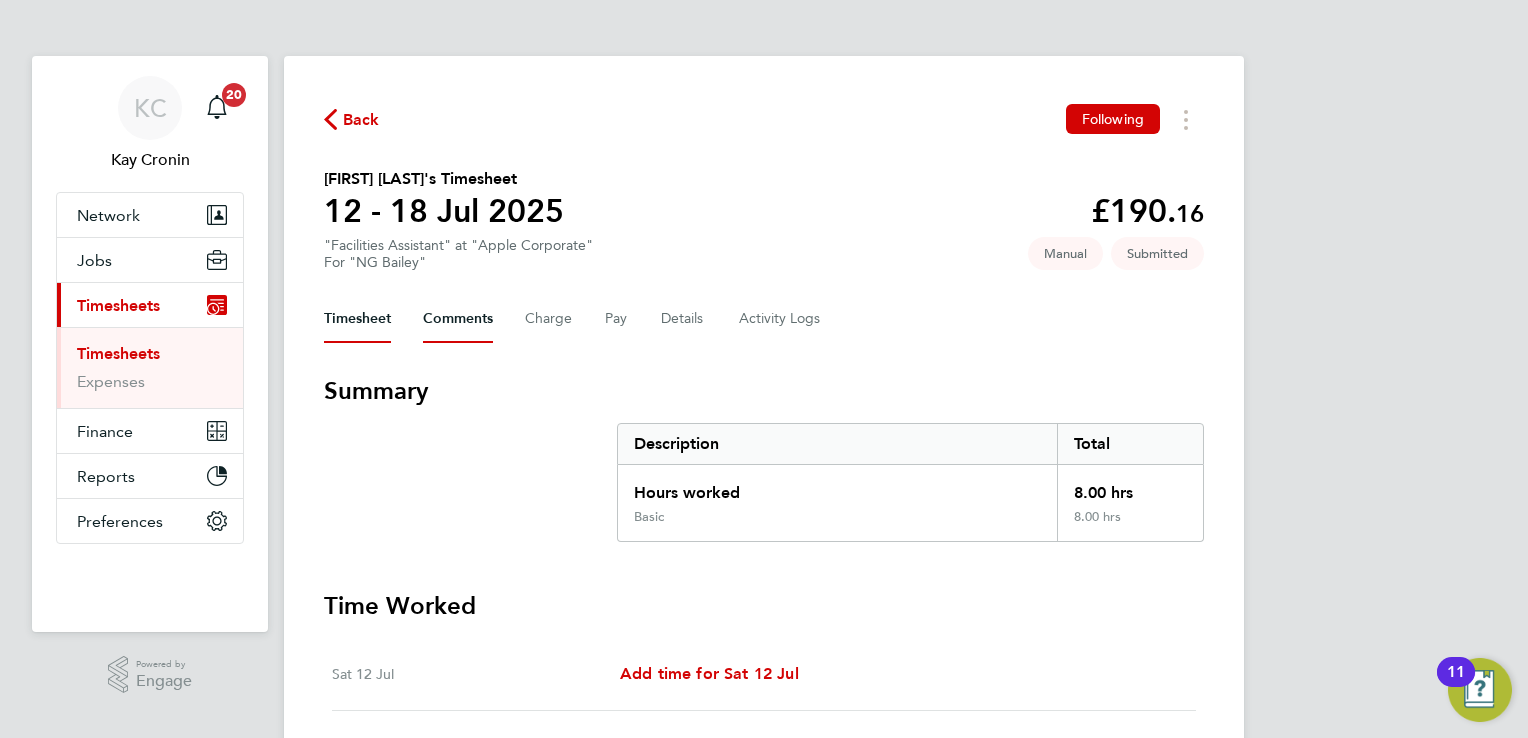 click on "Comments" at bounding box center [458, 319] 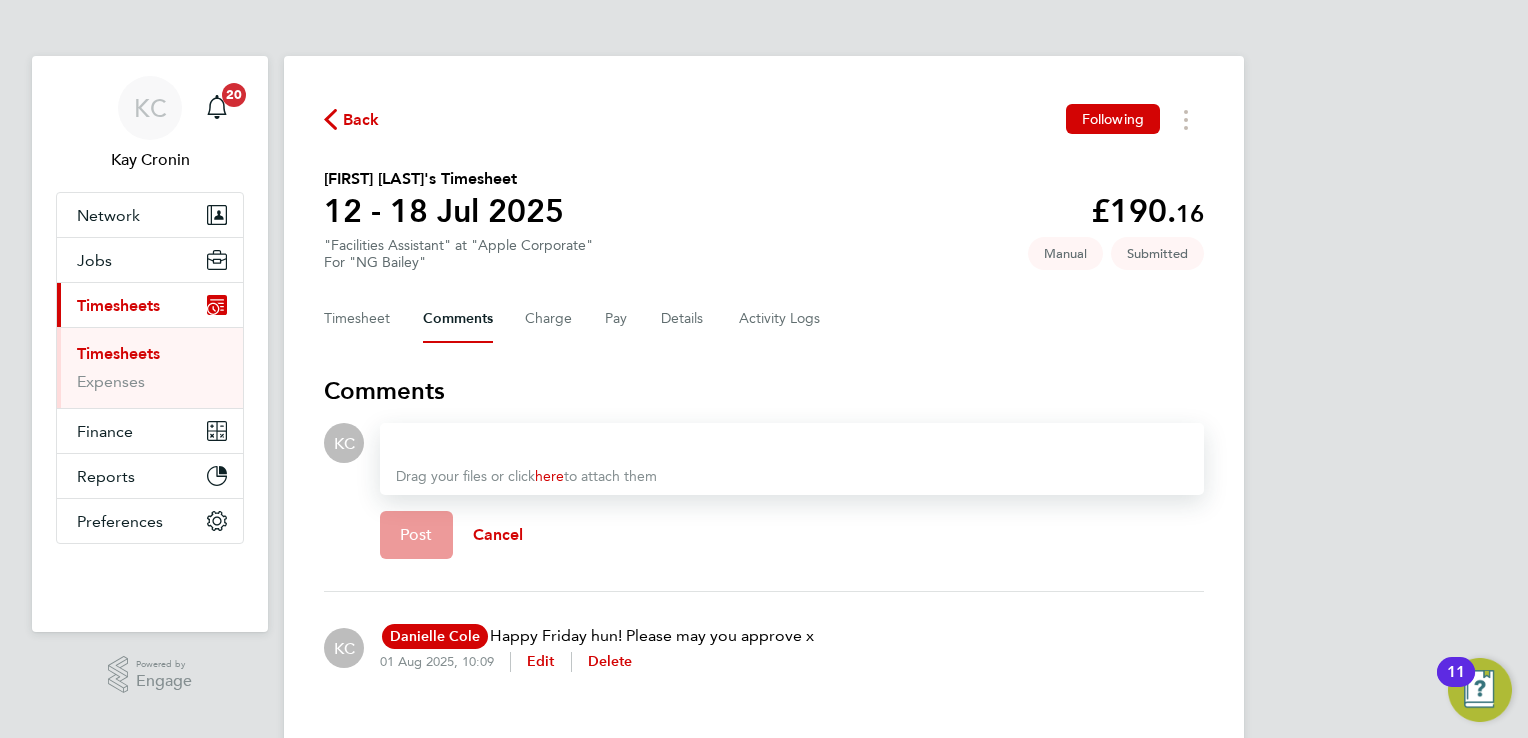 scroll, scrollTop: 45, scrollLeft: 0, axis: vertical 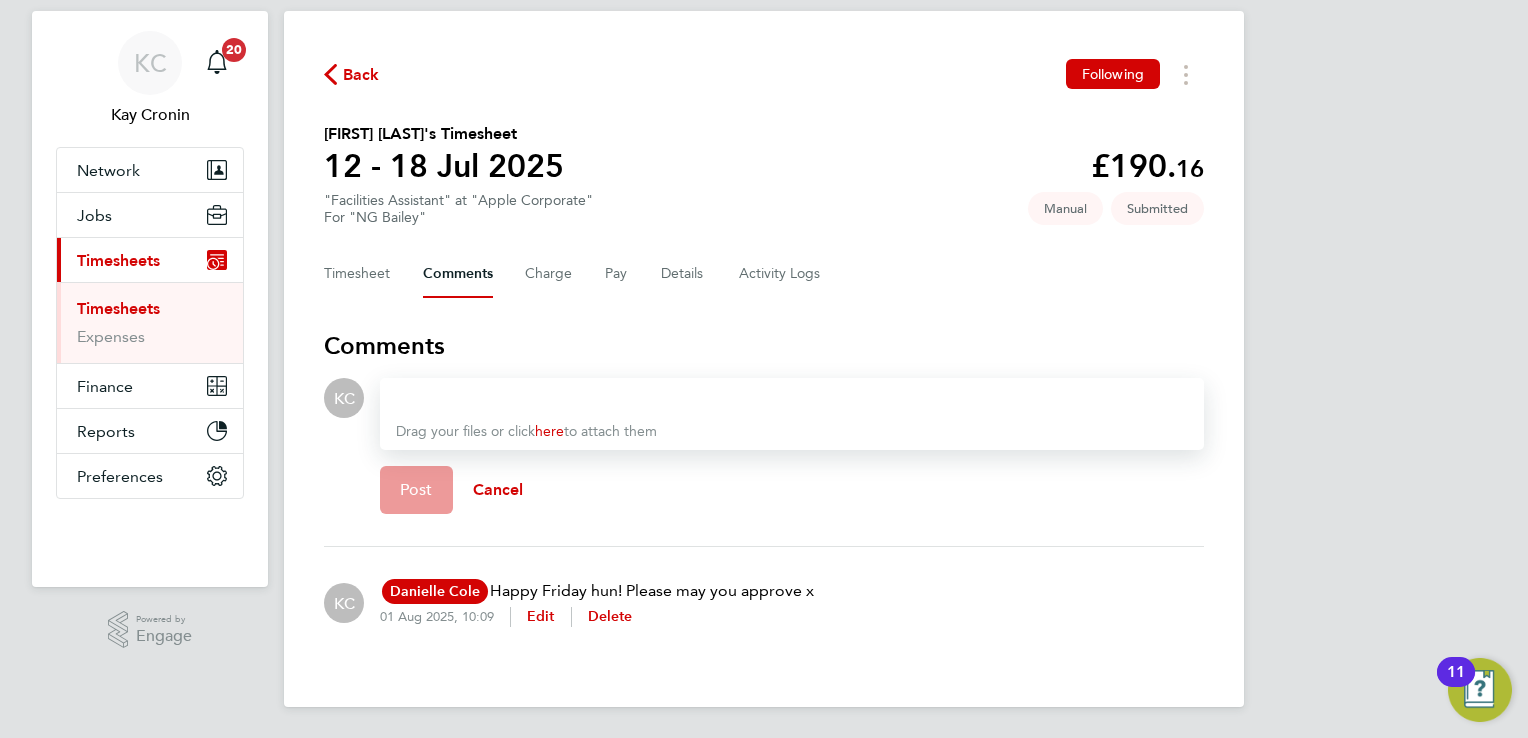 click at bounding box center [792, 398] 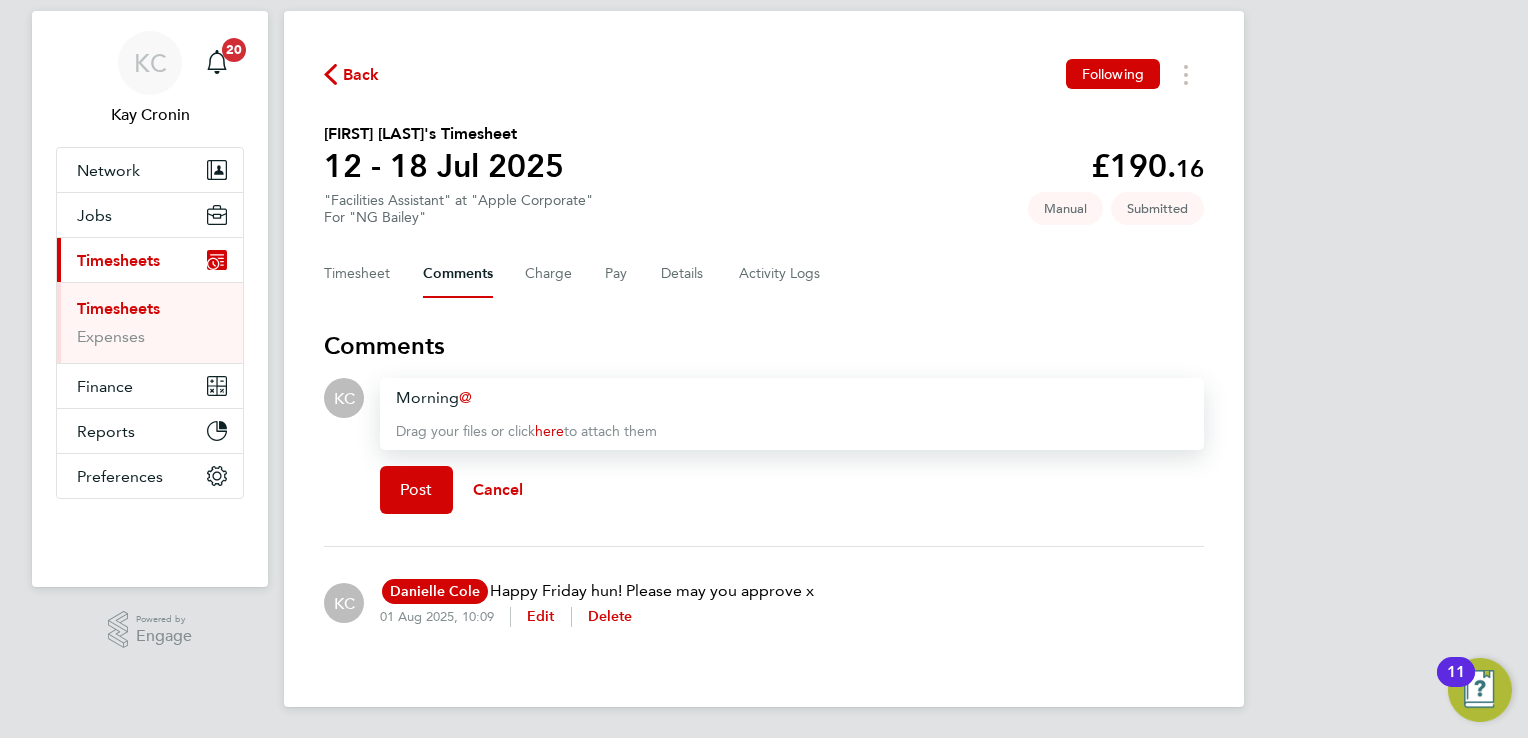 type 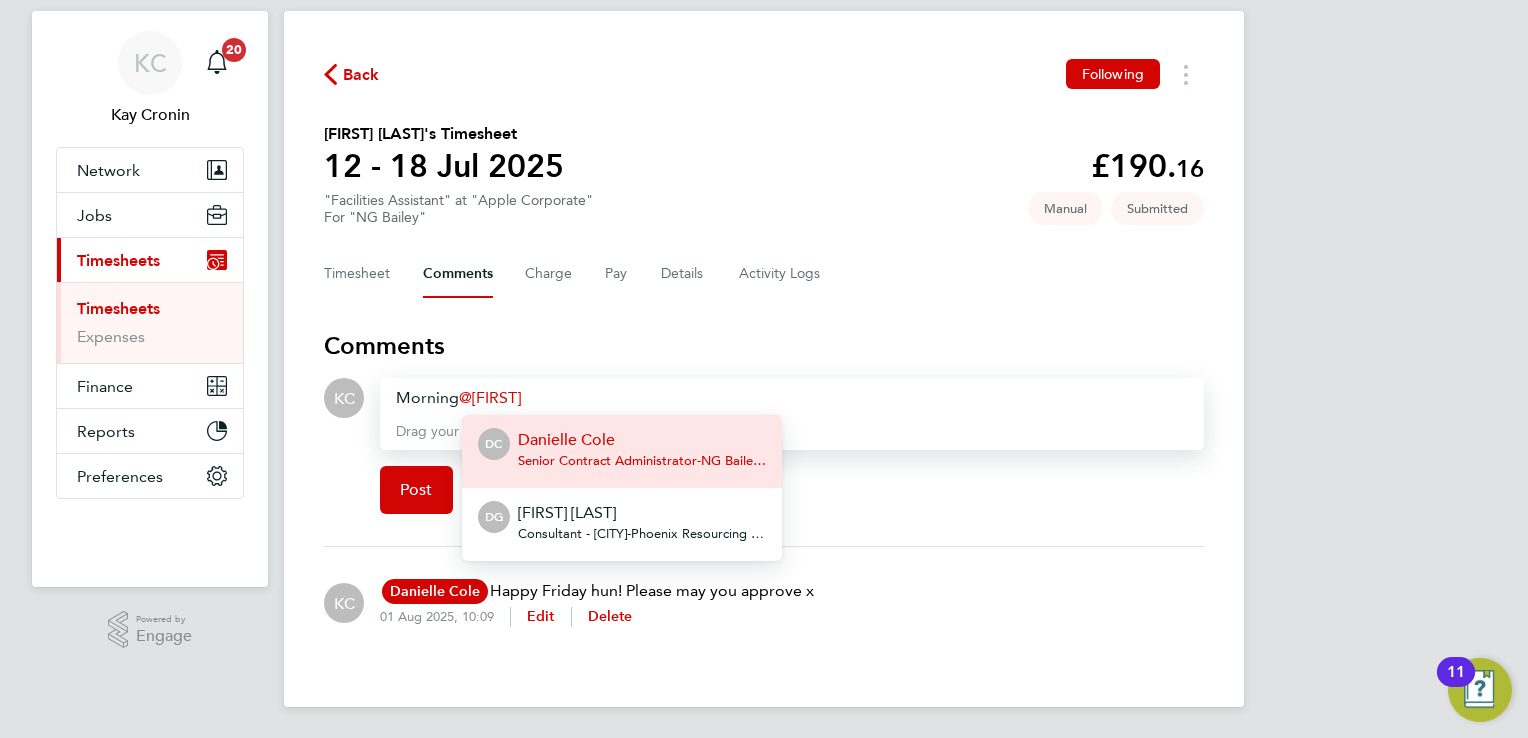 click on "Danielle Cole" at bounding box center [642, 440] 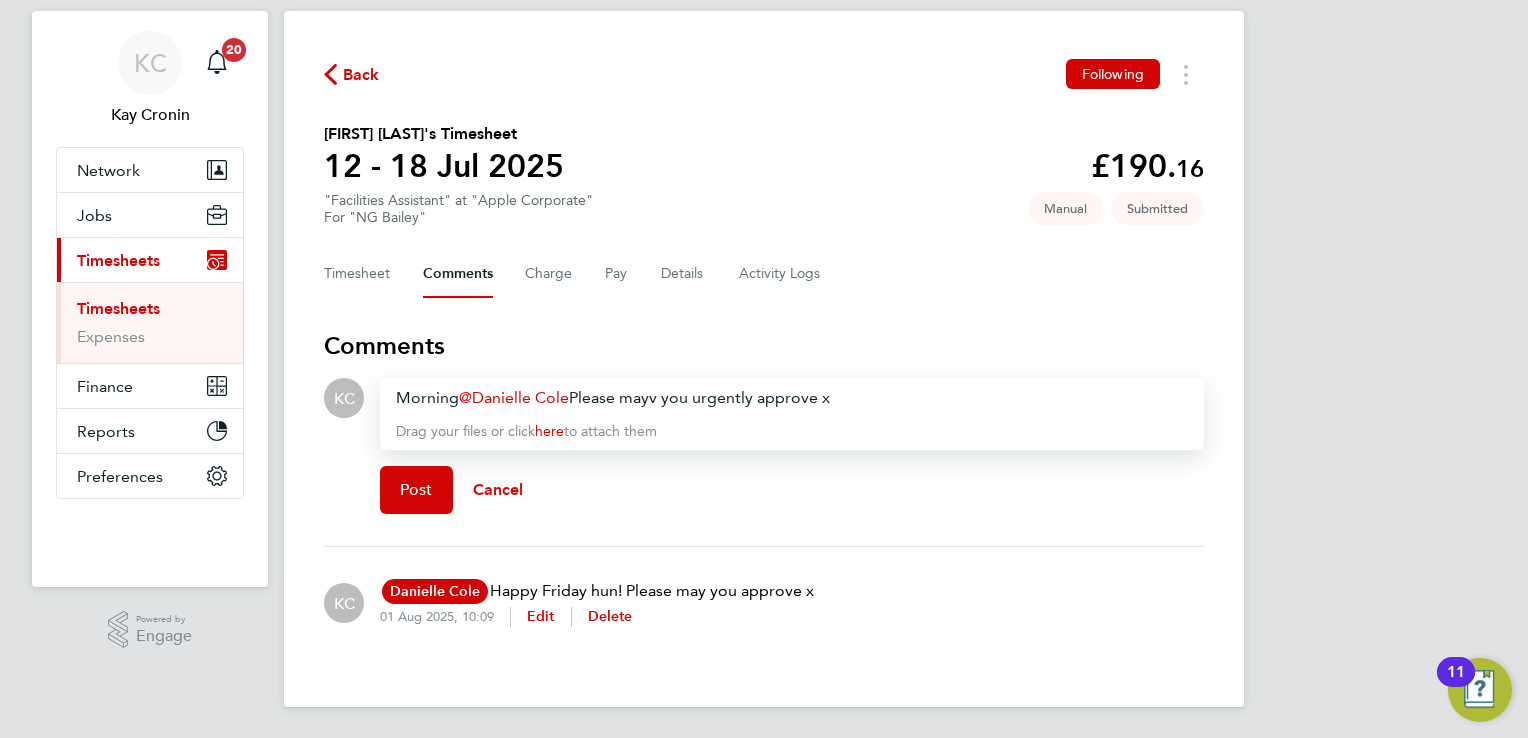 click on "Morning  Danielle Cole ​  Please mayv you urgently approve x" at bounding box center [792, 398] 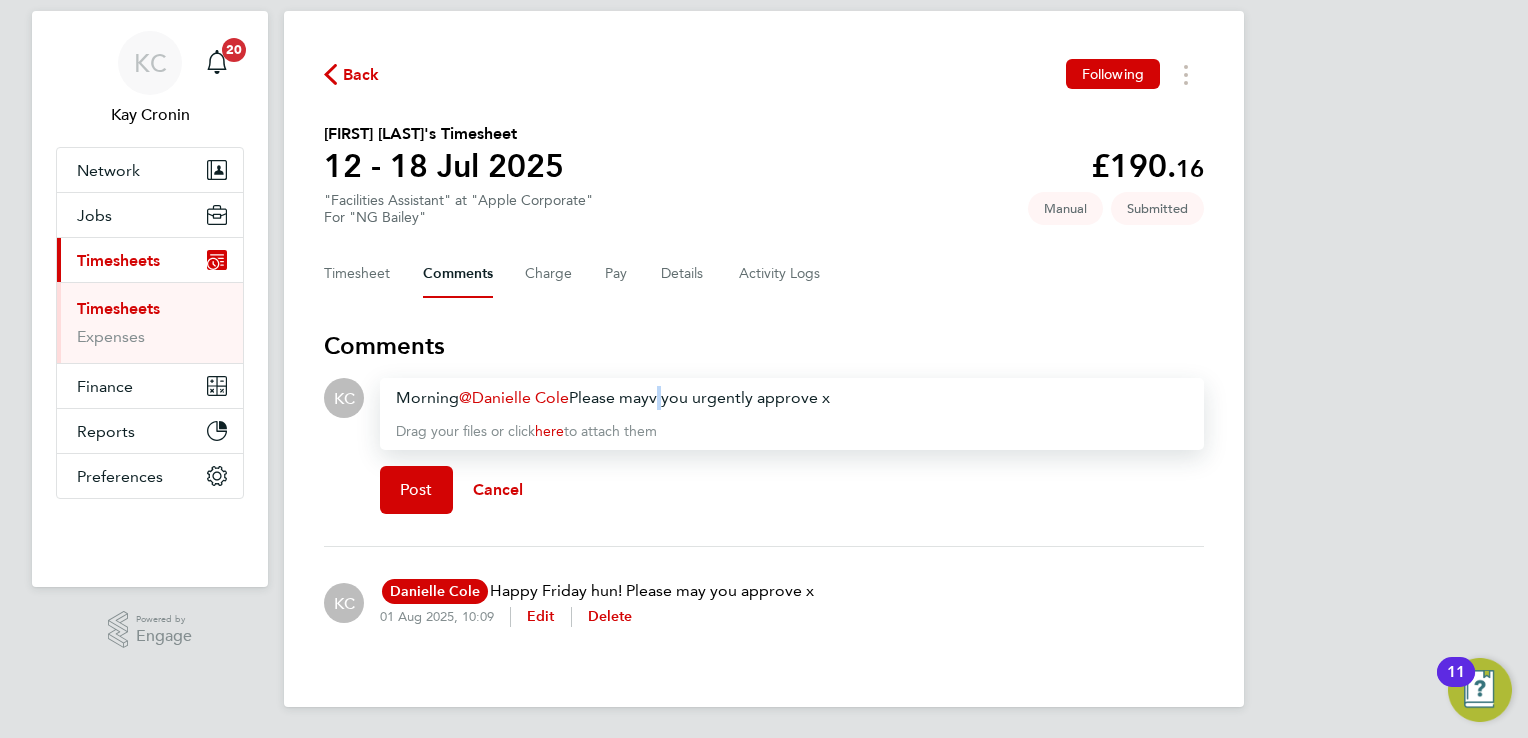 click on "Morning  Danielle Cole ​  Please mayv you urgently approve x" at bounding box center (792, 398) 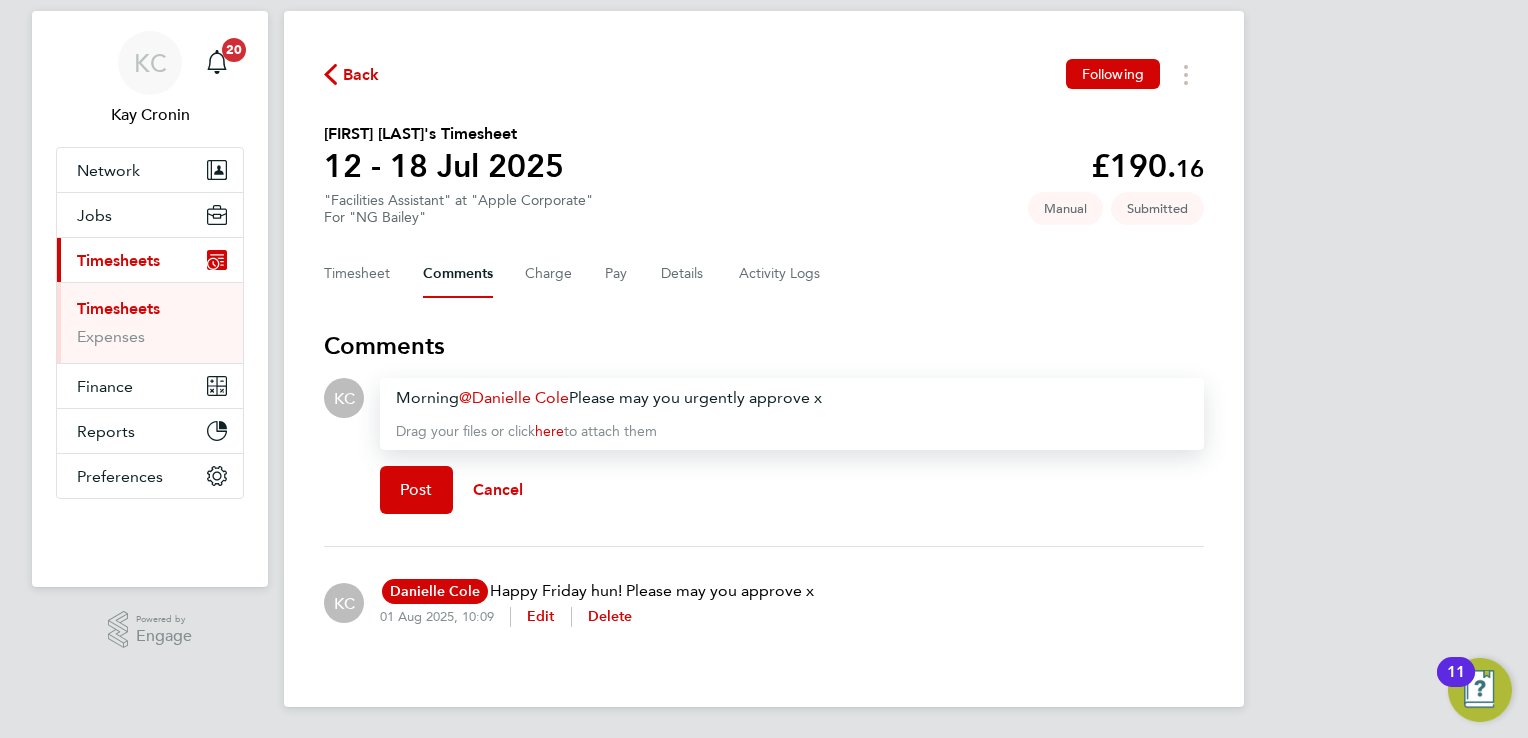 drag, startPoint x: 856, startPoint y: 394, endPoint x: 386, endPoint y: 377, distance: 470.30734 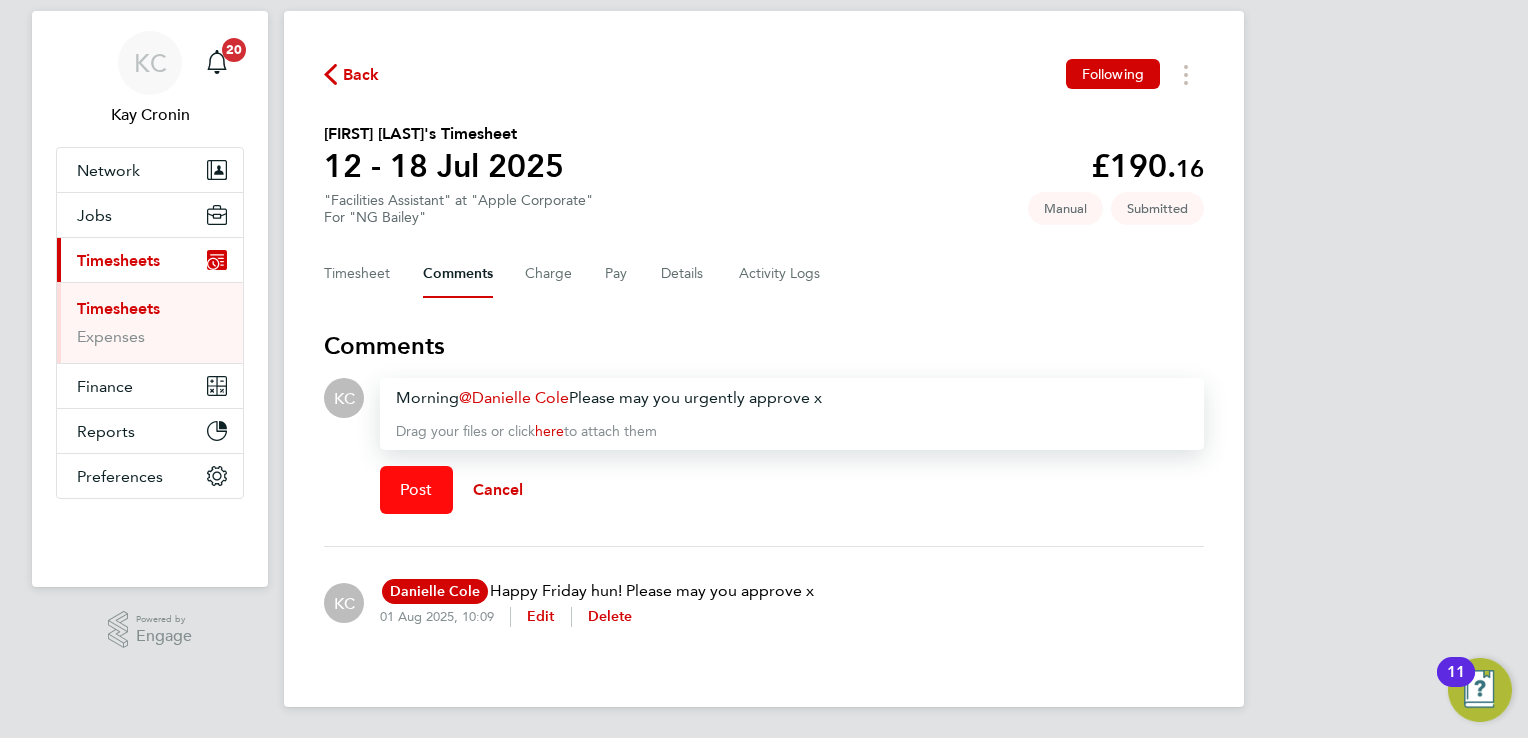 click on "Post" 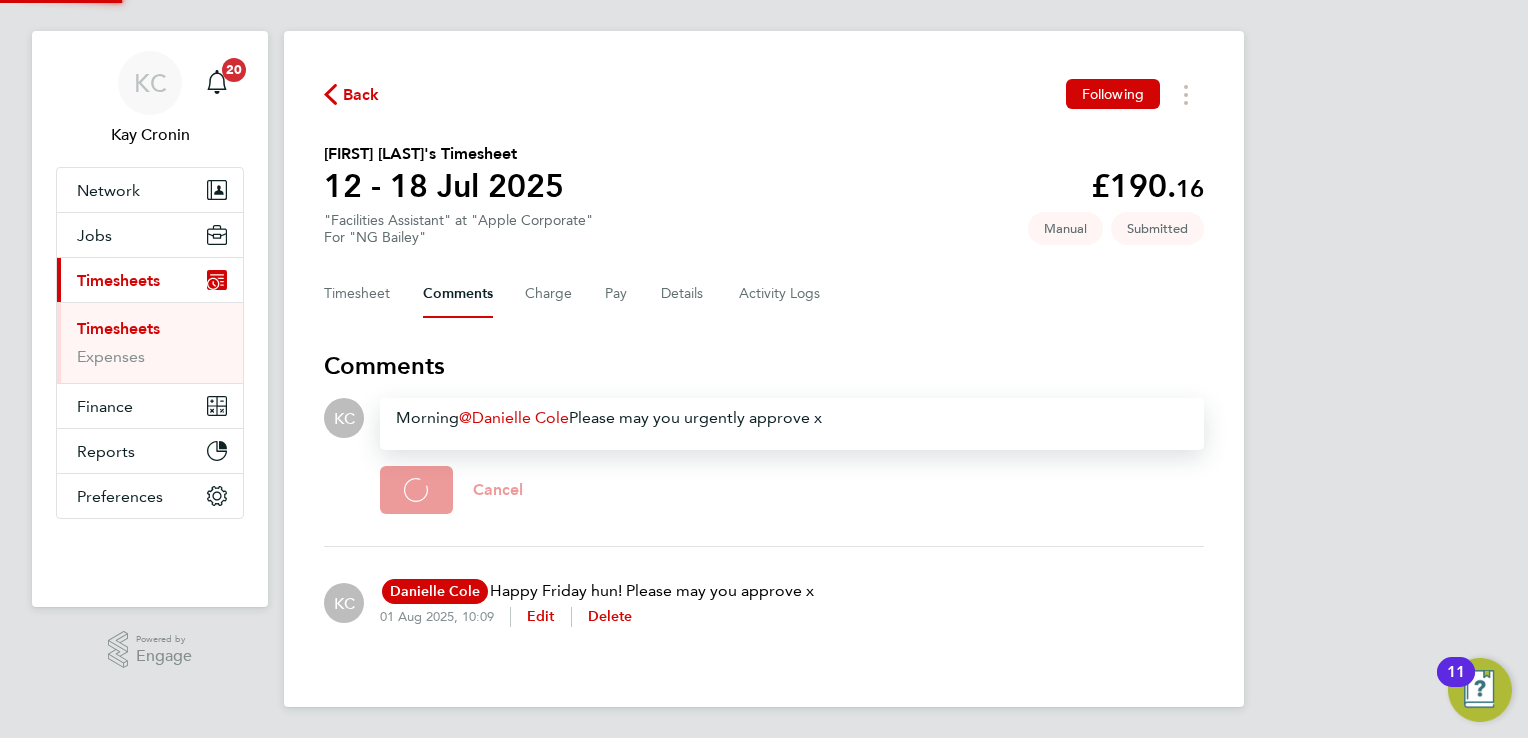 scroll, scrollTop: 45, scrollLeft: 0, axis: vertical 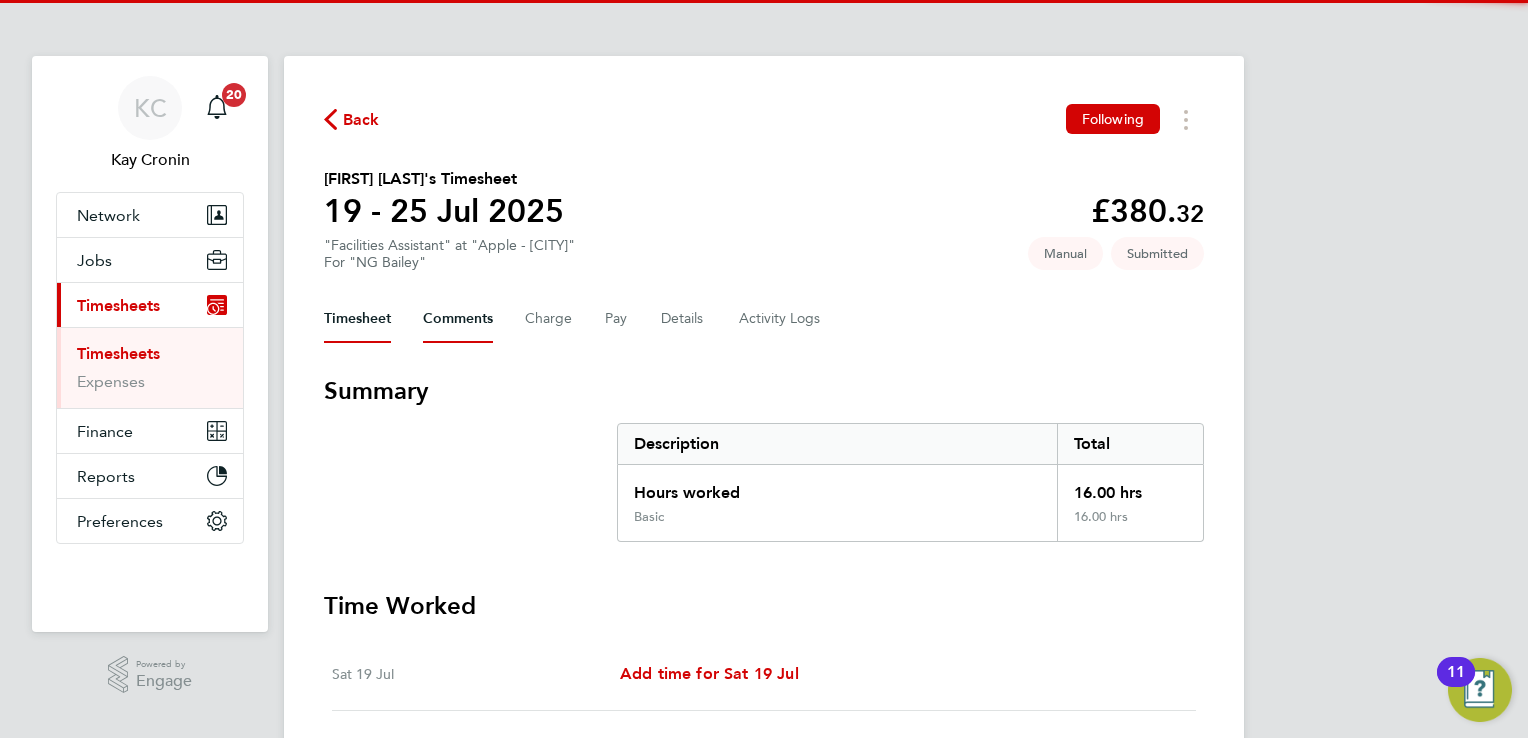 drag, startPoint x: 471, startPoint y: 321, endPoint x: 576, endPoint y: 330, distance: 105.38501 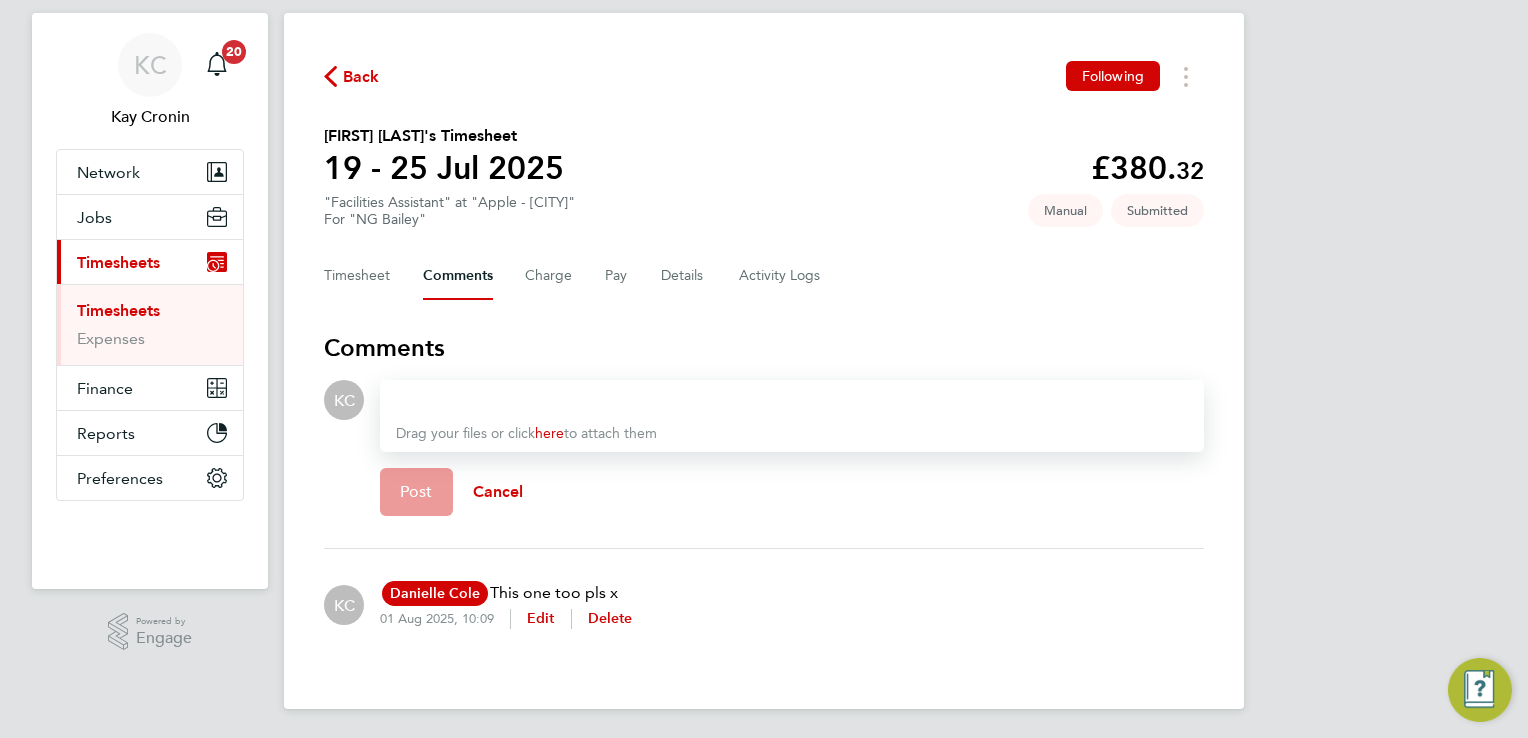 scroll, scrollTop: 45, scrollLeft: 0, axis: vertical 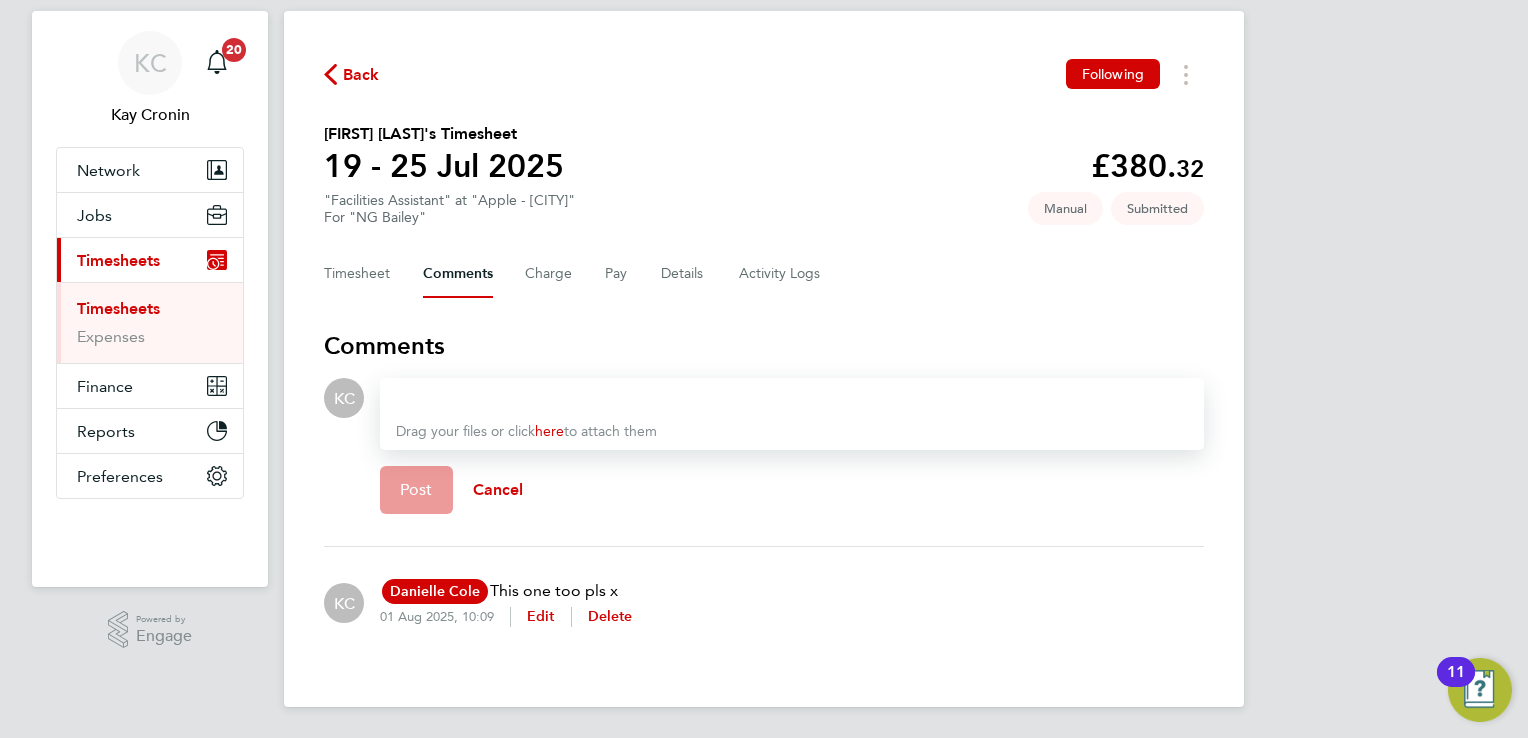 click at bounding box center (792, 398) 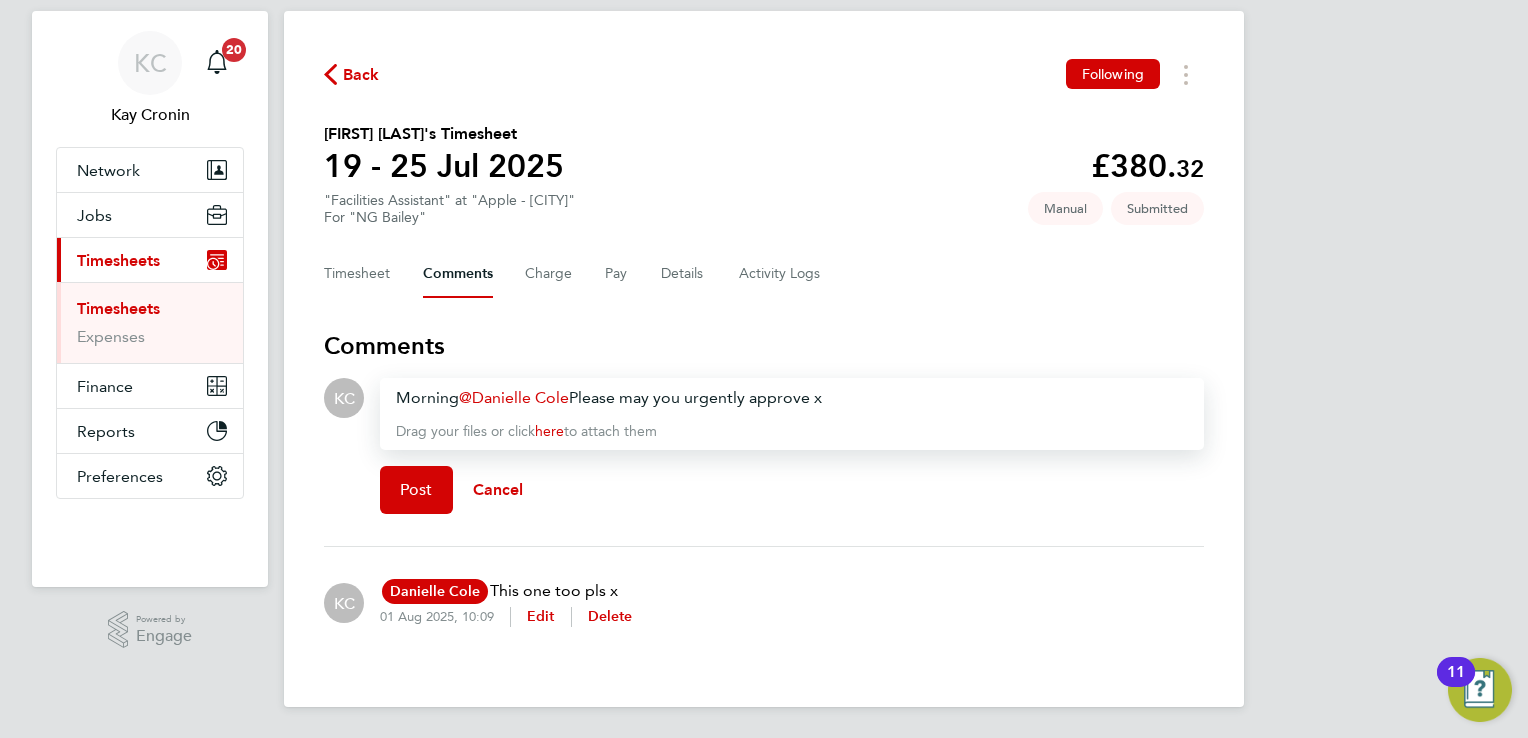 click on "Morning  Danielle Cole ​  Please may you urgently approve x" at bounding box center (792, 398) 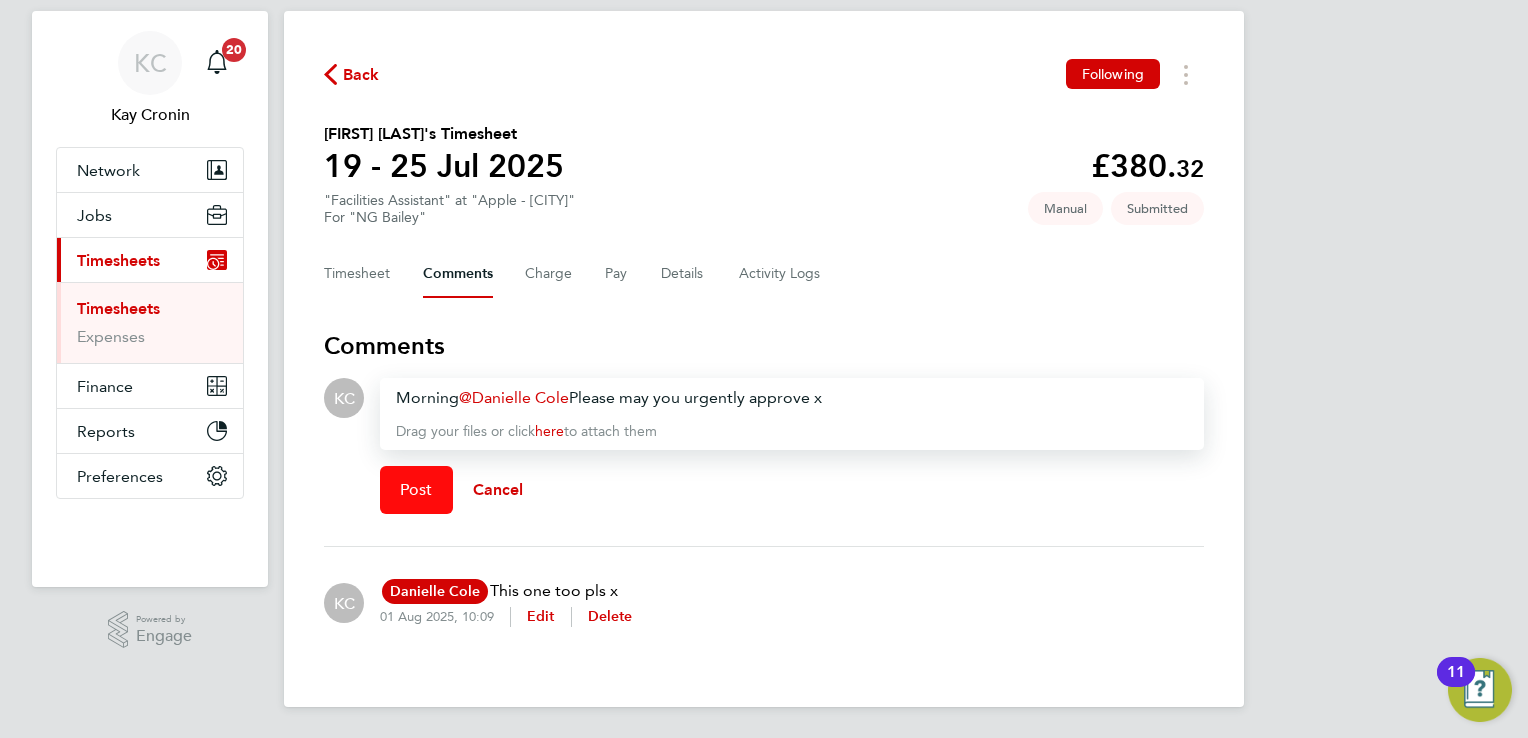 click on "Post" 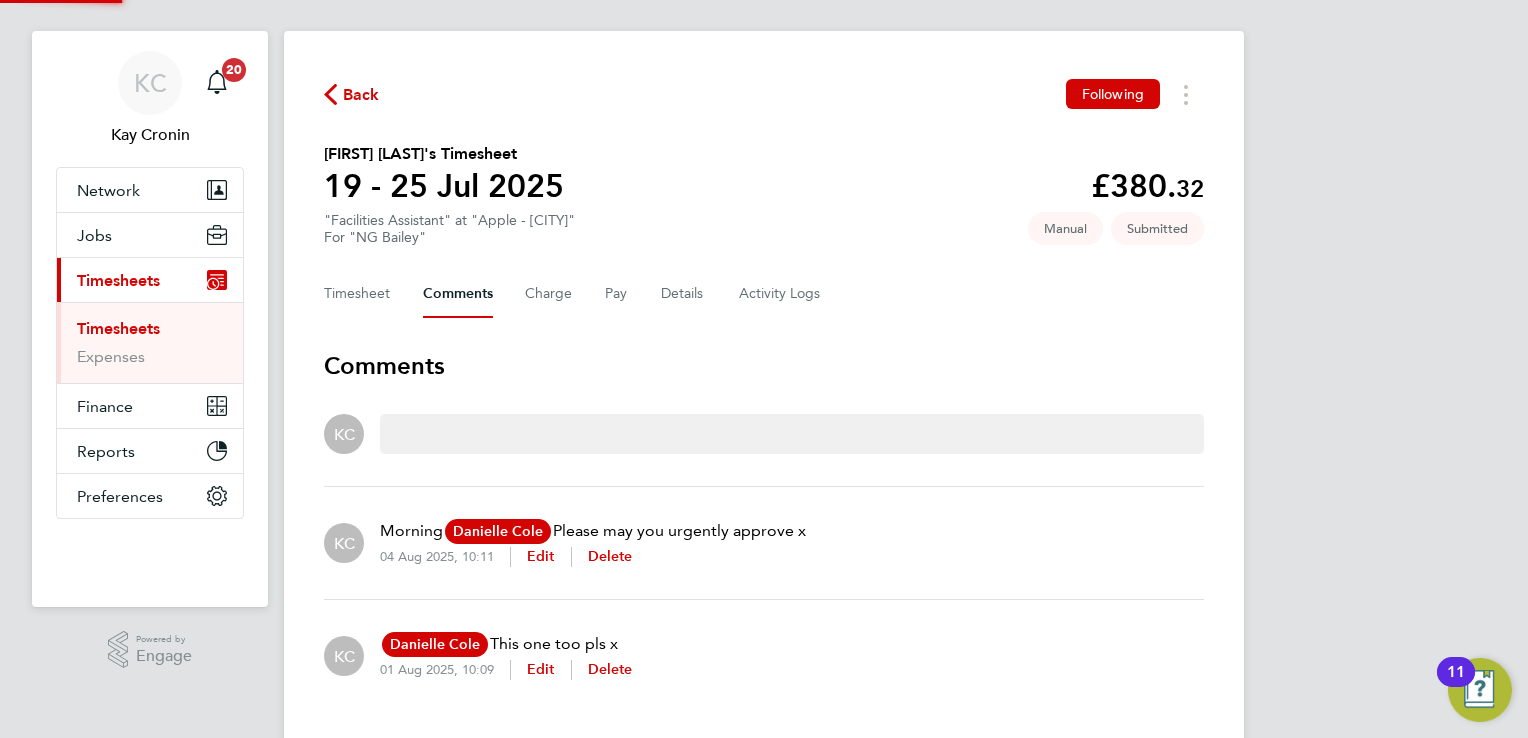 scroll, scrollTop: 45, scrollLeft: 0, axis: vertical 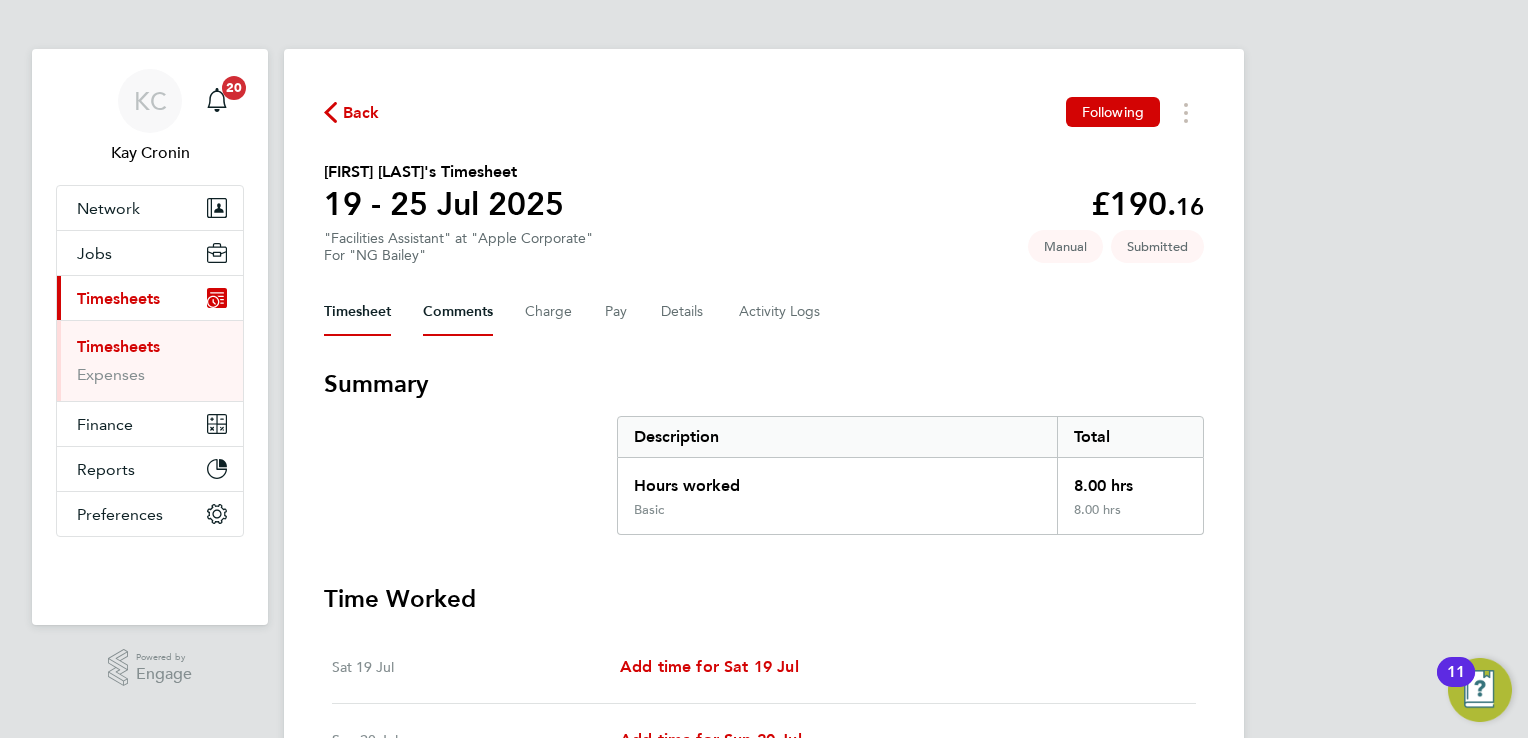 click on "Comments" at bounding box center (458, 312) 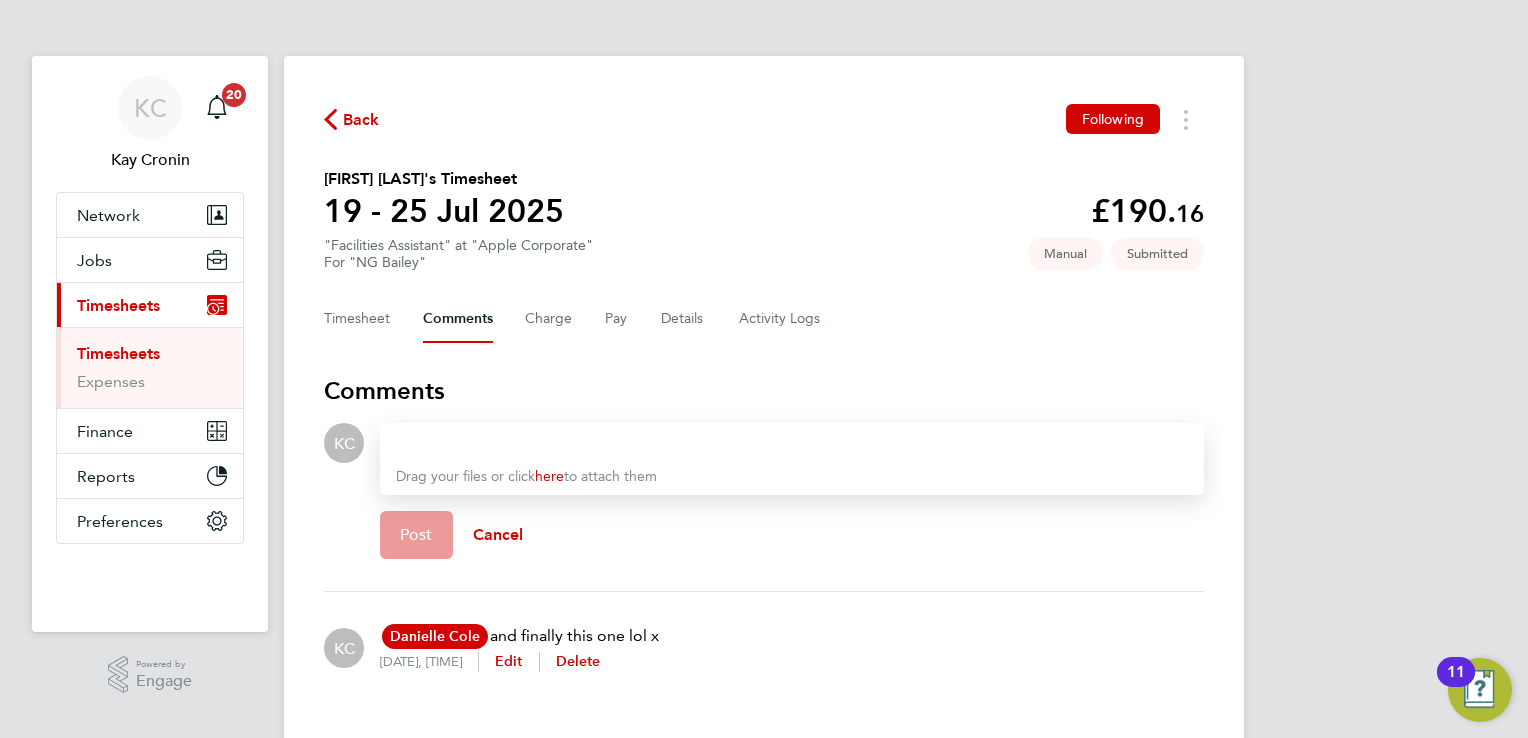 type 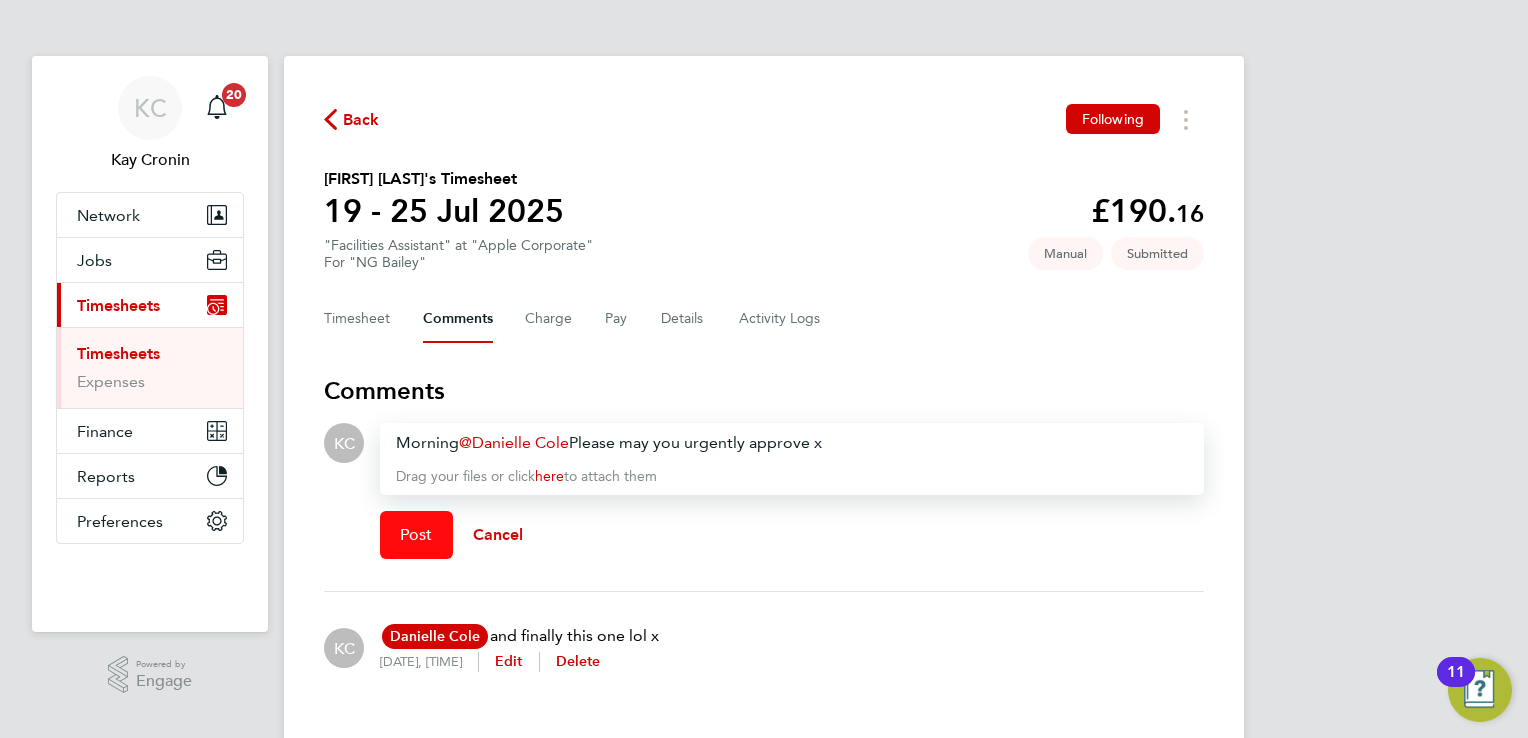 click on "Post" 